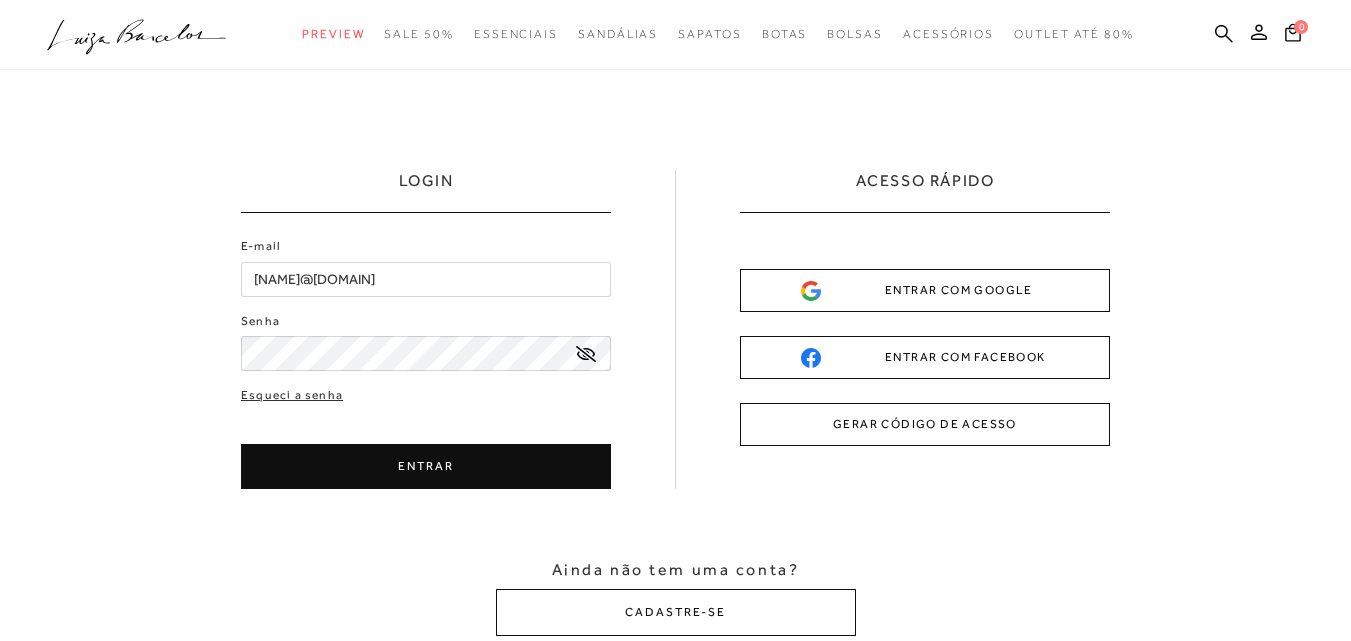 scroll, scrollTop: 0, scrollLeft: 0, axis: both 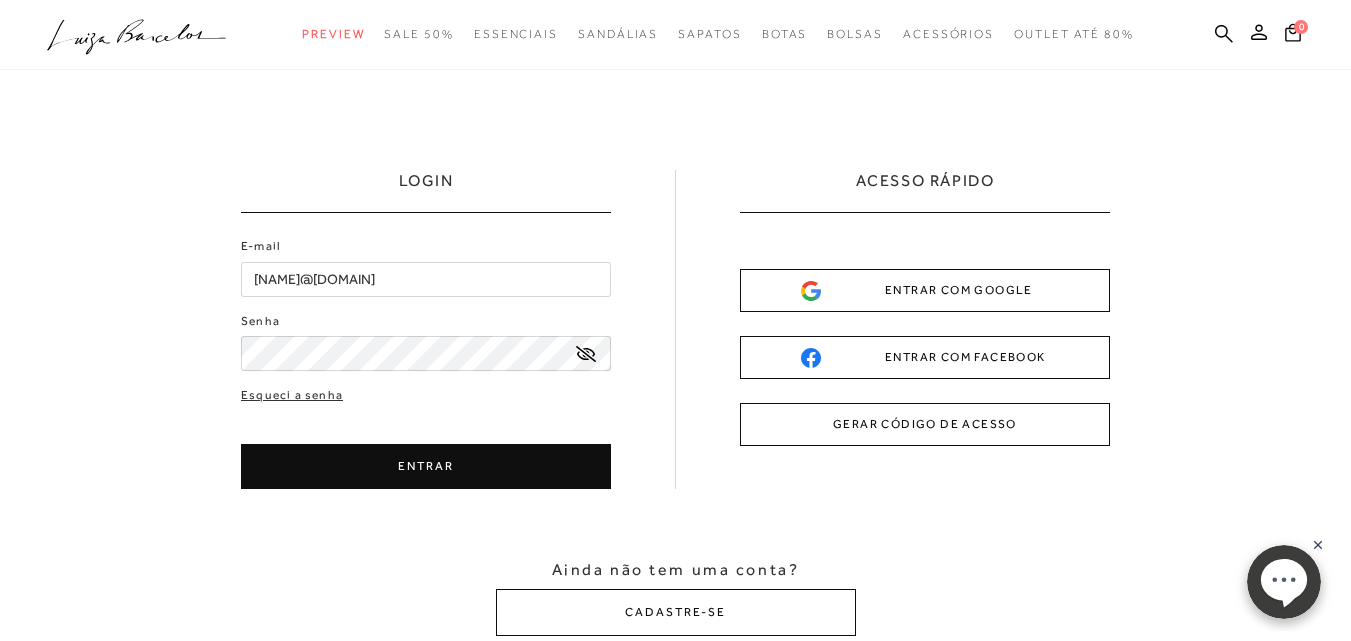 click on "ENTRAR" at bounding box center (426, 466) 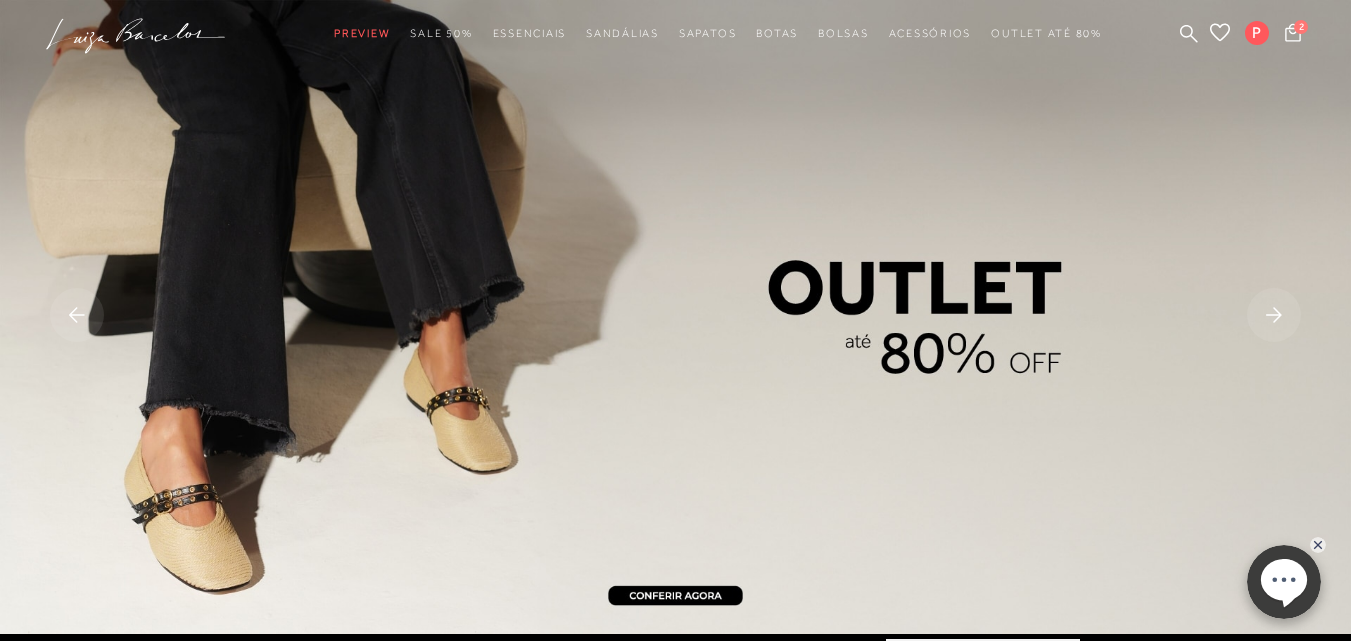 scroll, scrollTop: 0, scrollLeft: 0, axis: both 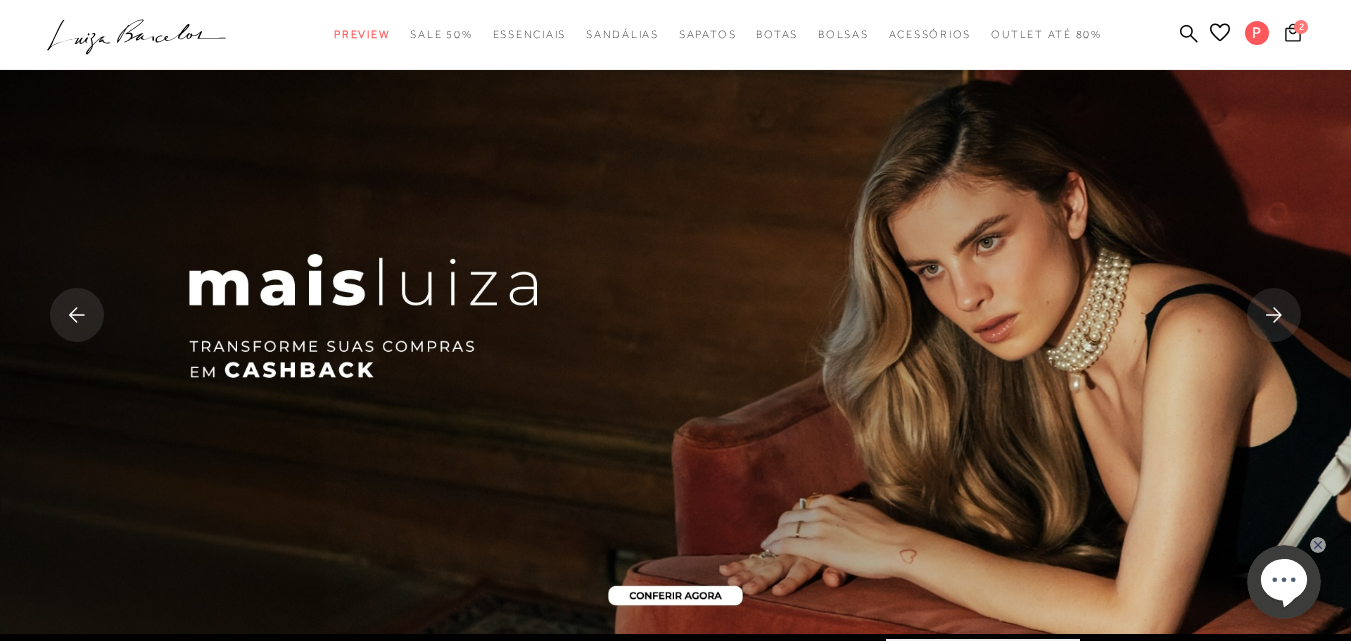 click 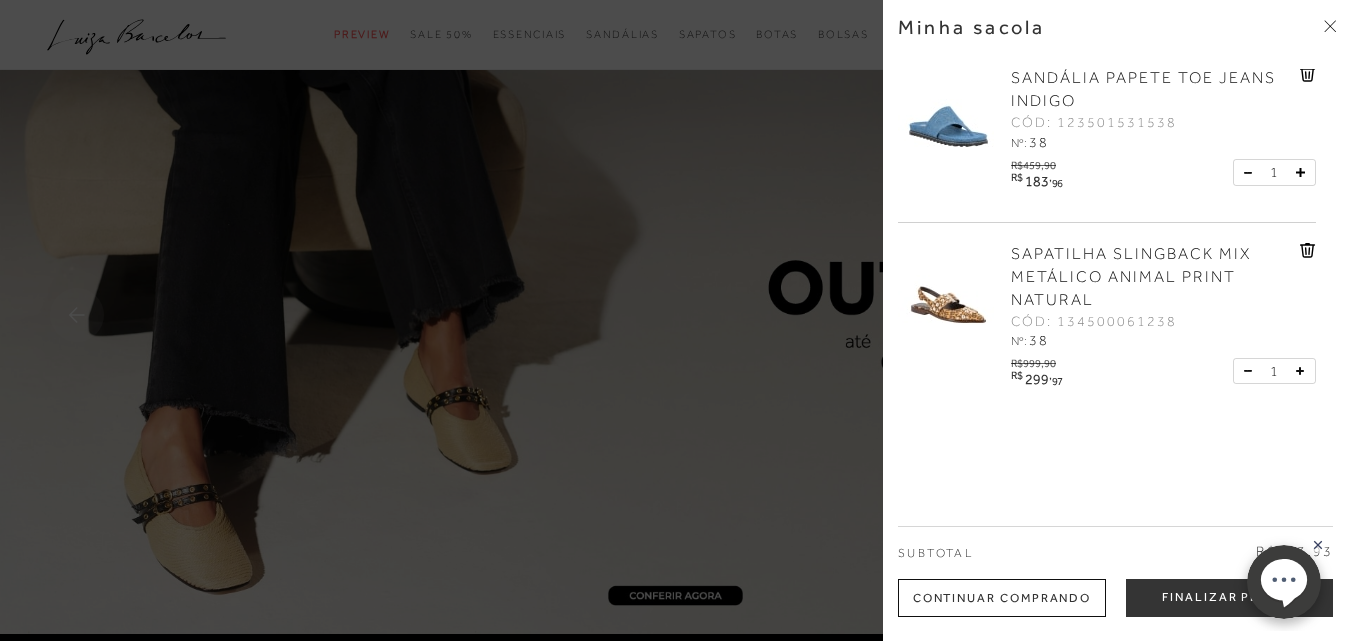scroll, scrollTop: 0, scrollLeft: 0, axis: both 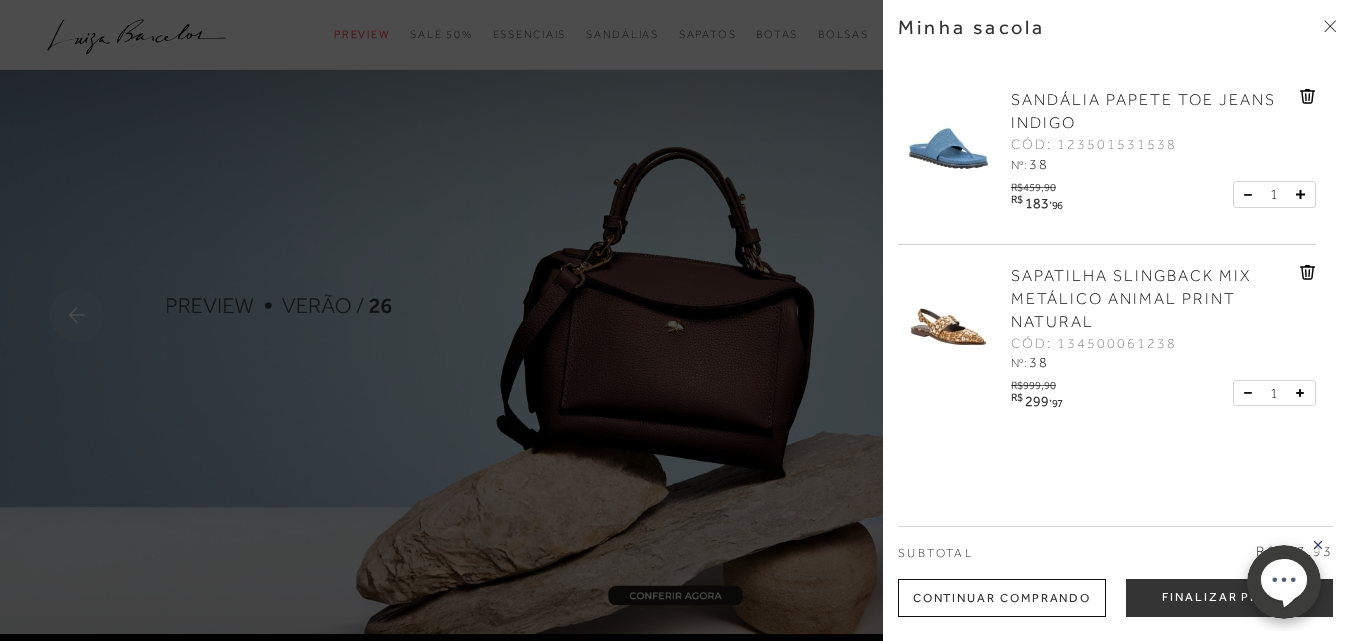 click 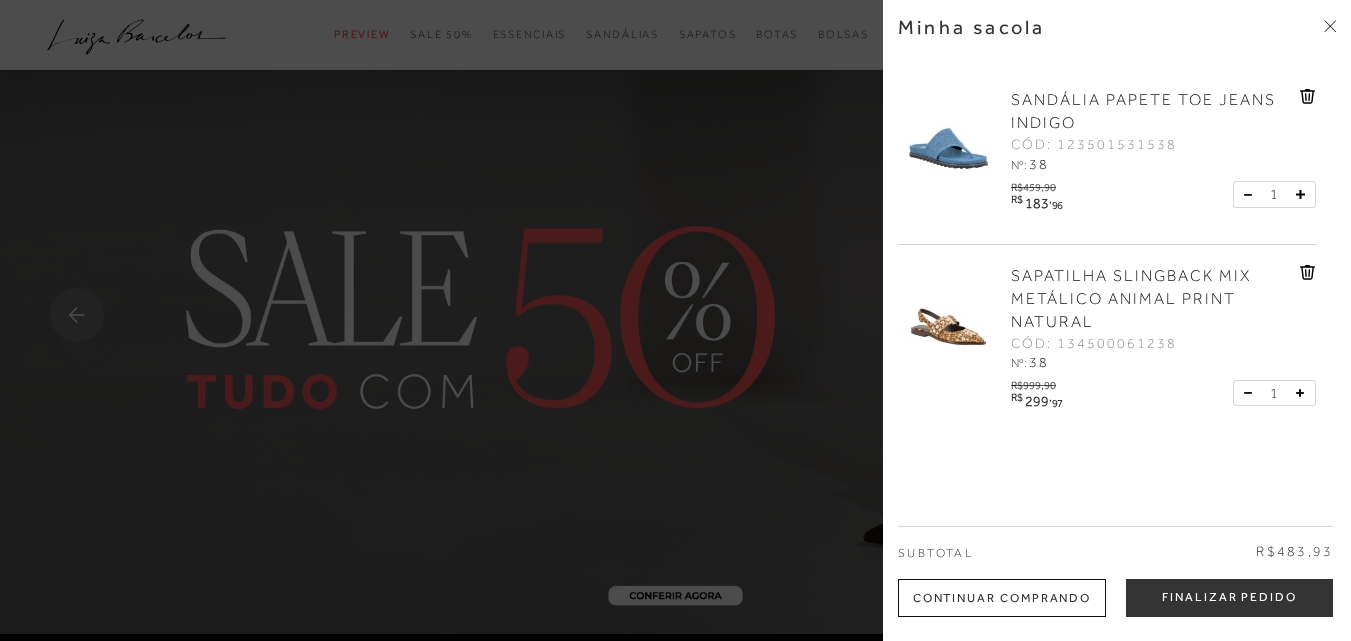 click on "Continuar Comprando" at bounding box center (1002, 598) 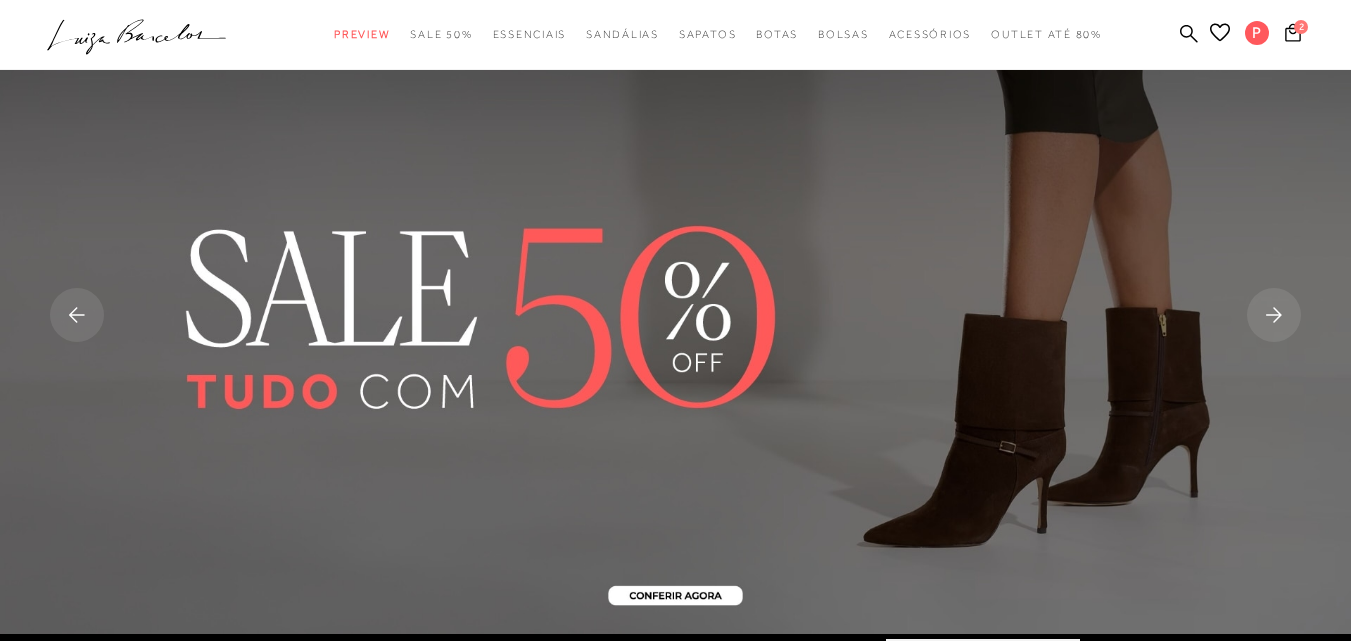 click at bounding box center [675, 317] 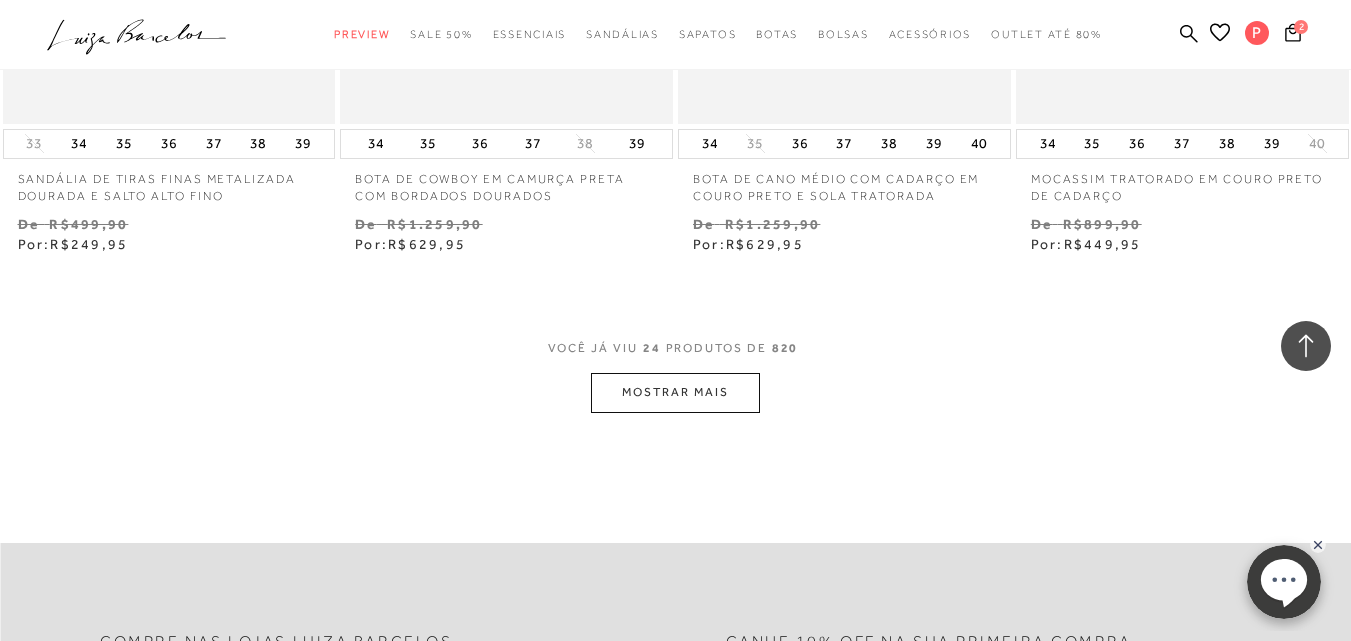 scroll, scrollTop: 4000, scrollLeft: 0, axis: vertical 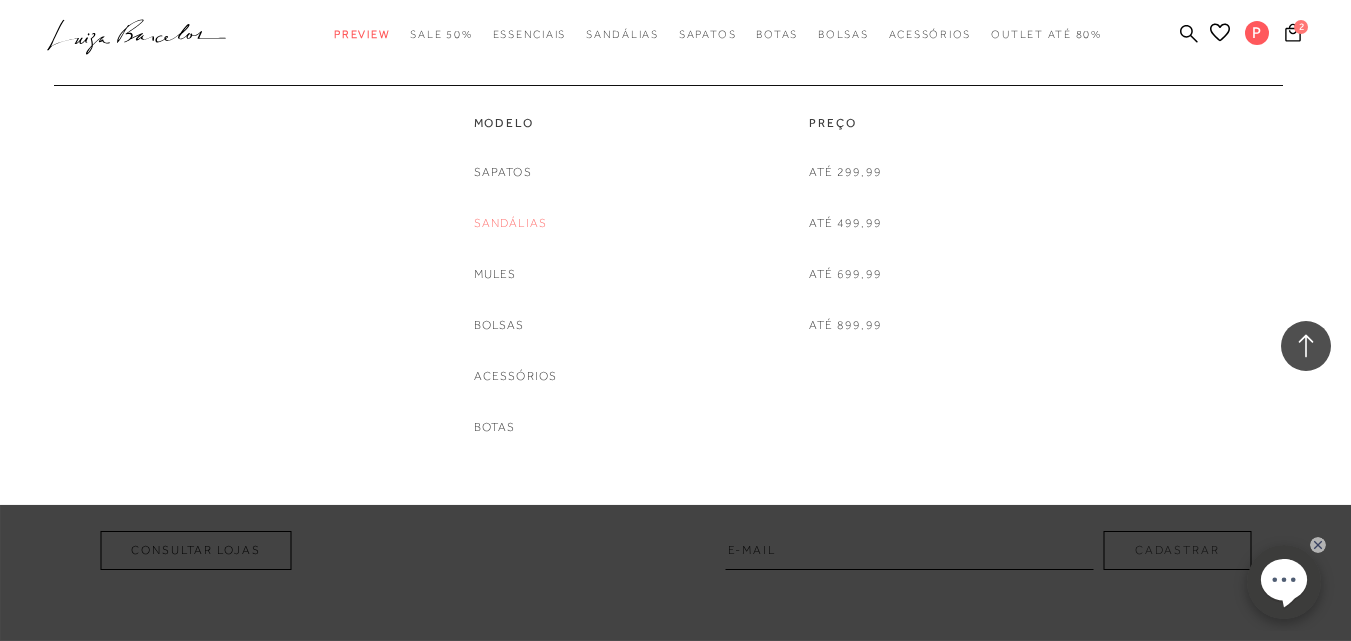 click on "Sandálias" at bounding box center [511, 223] 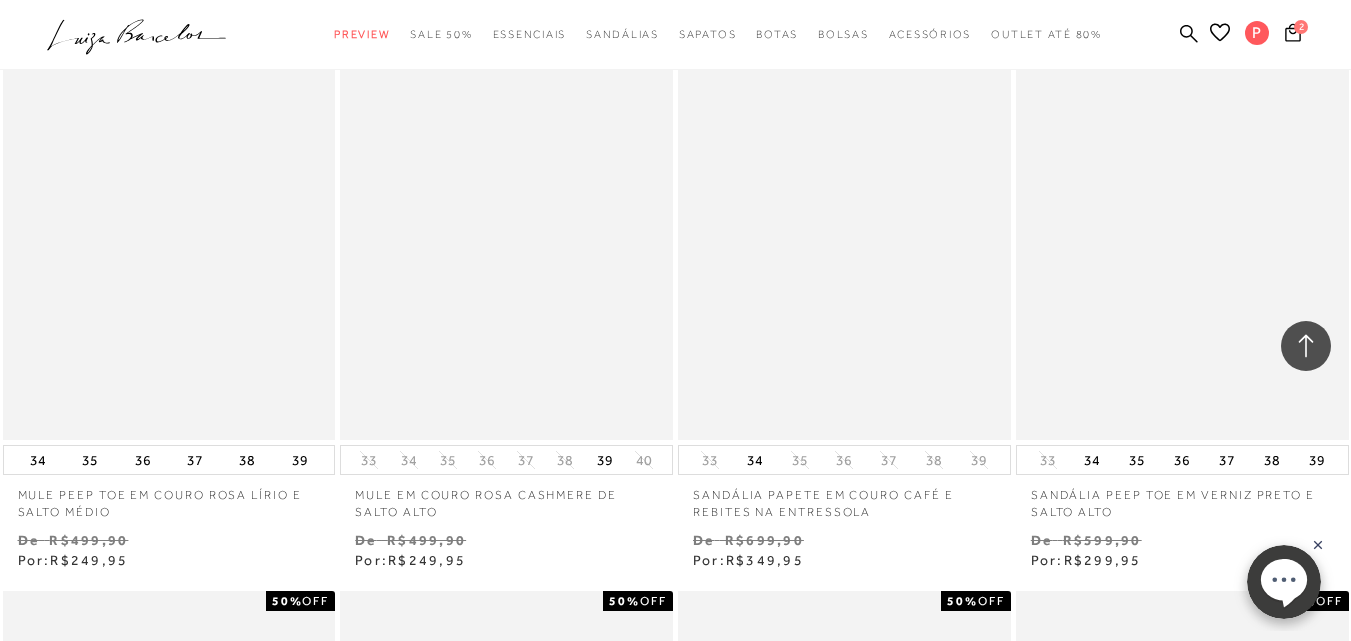 scroll, scrollTop: 3200, scrollLeft: 0, axis: vertical 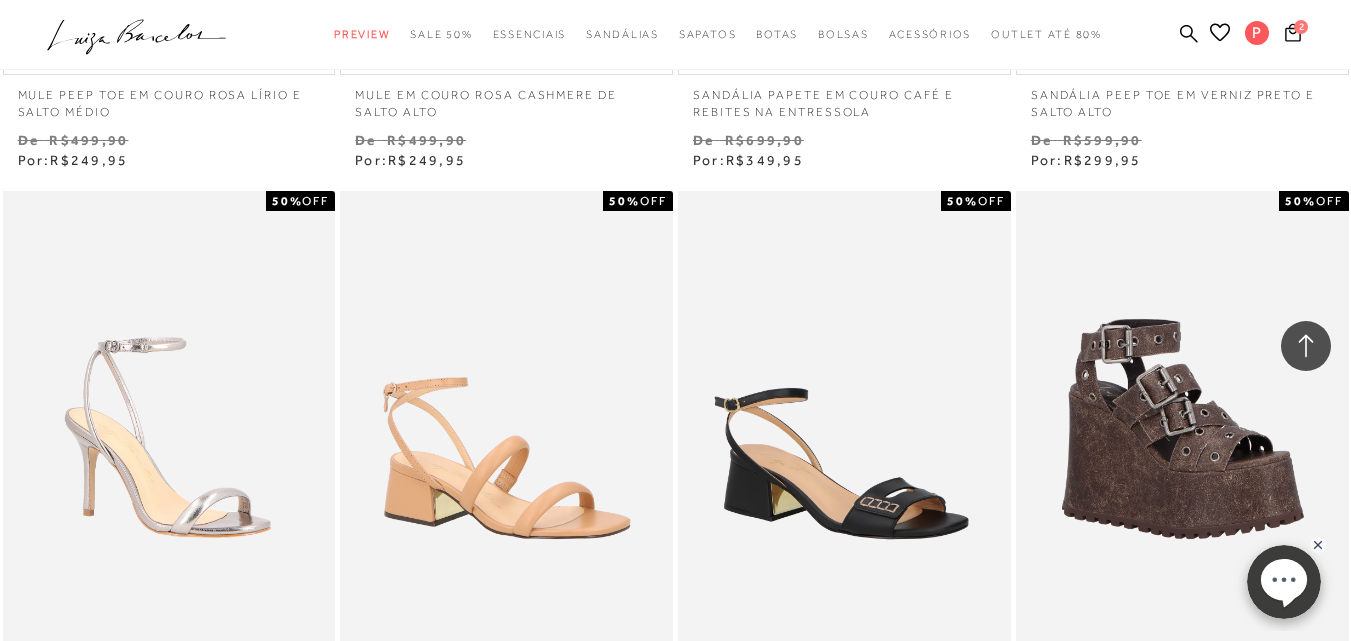 click on "MOSTRAR MAIS" at bounding box center (675, 976) 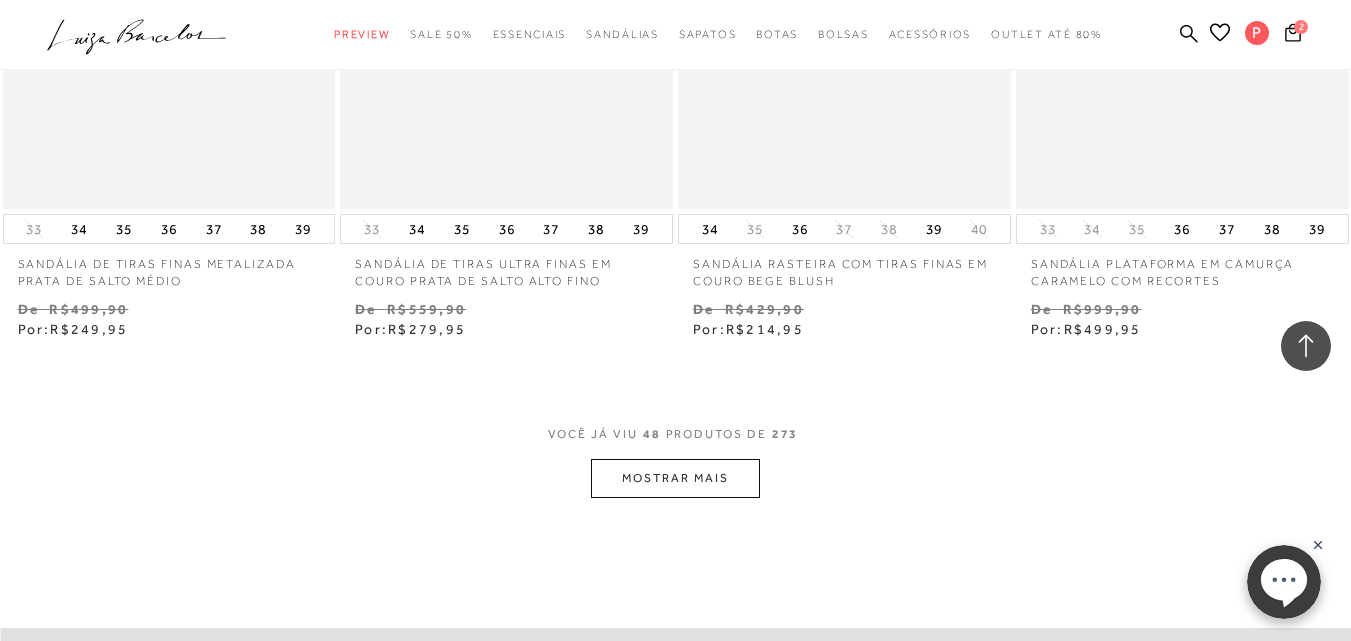 scroll, scrollTop: 7900, scrollLeft: 0, axis: vertical 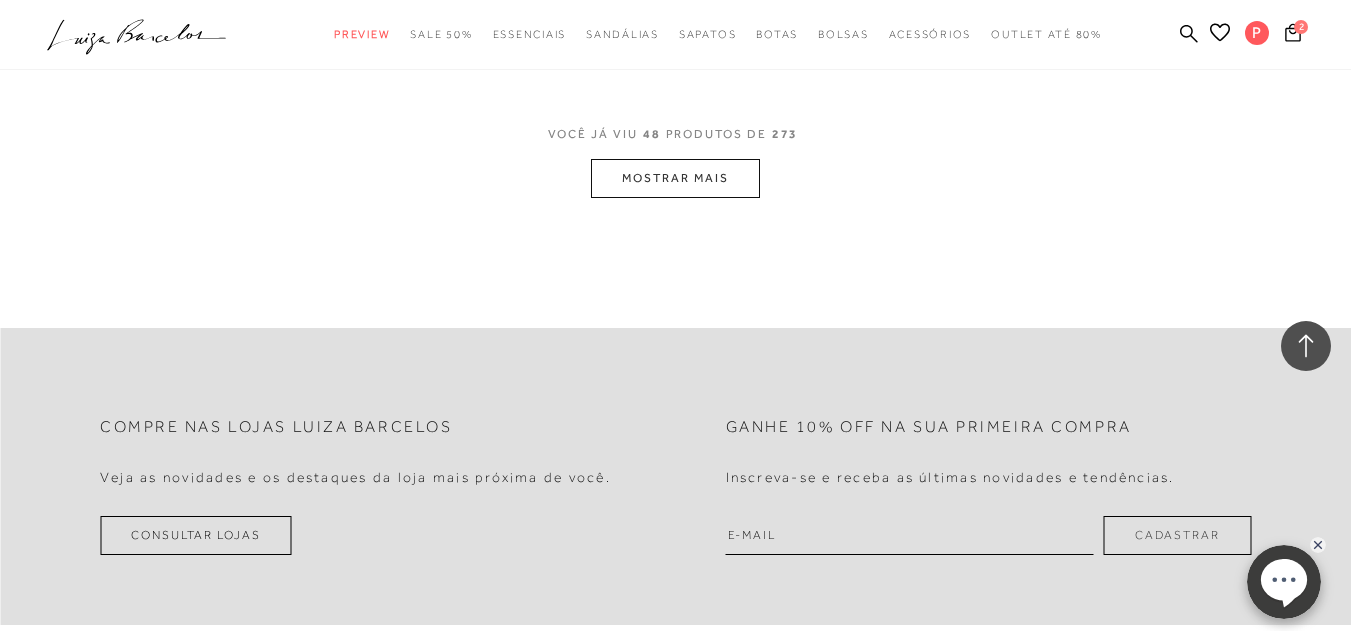 click on "MOSTRAR MAIS" at bounding box center [675, 178] 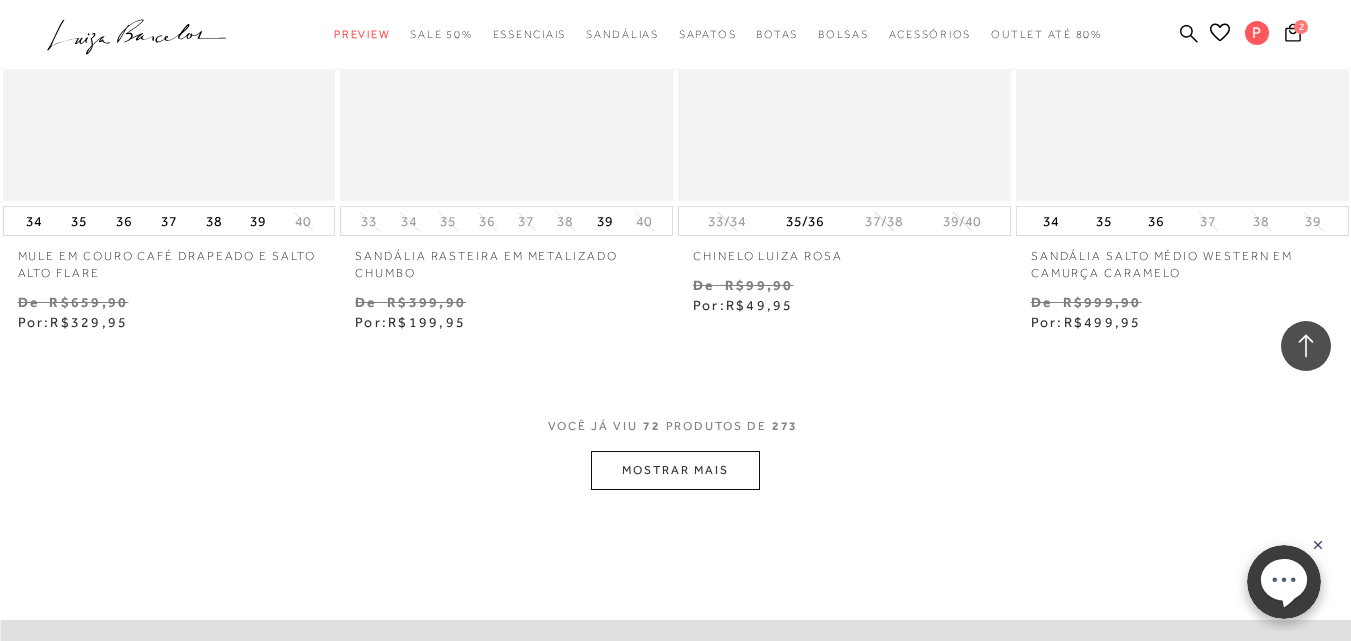 scroll, scrollTop: 11700, scrollLeft: 0, axis: vertical 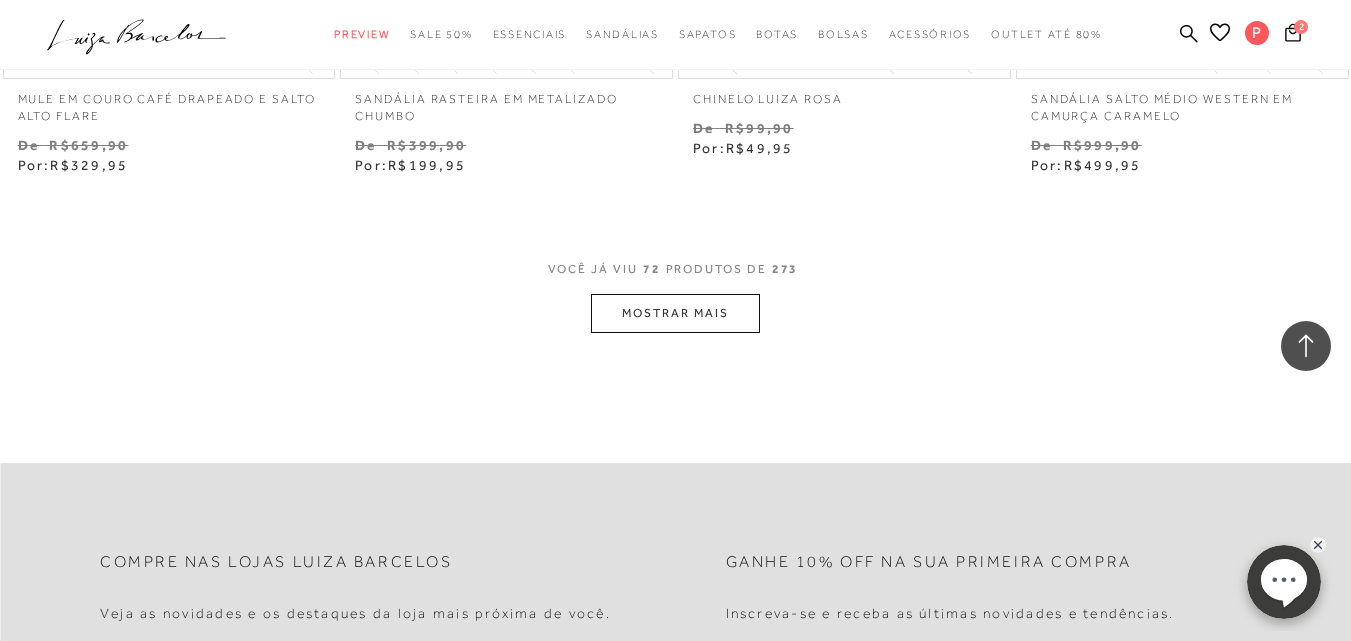 click on "MOSTRAR MAIS" at bounding box center [675, 313] 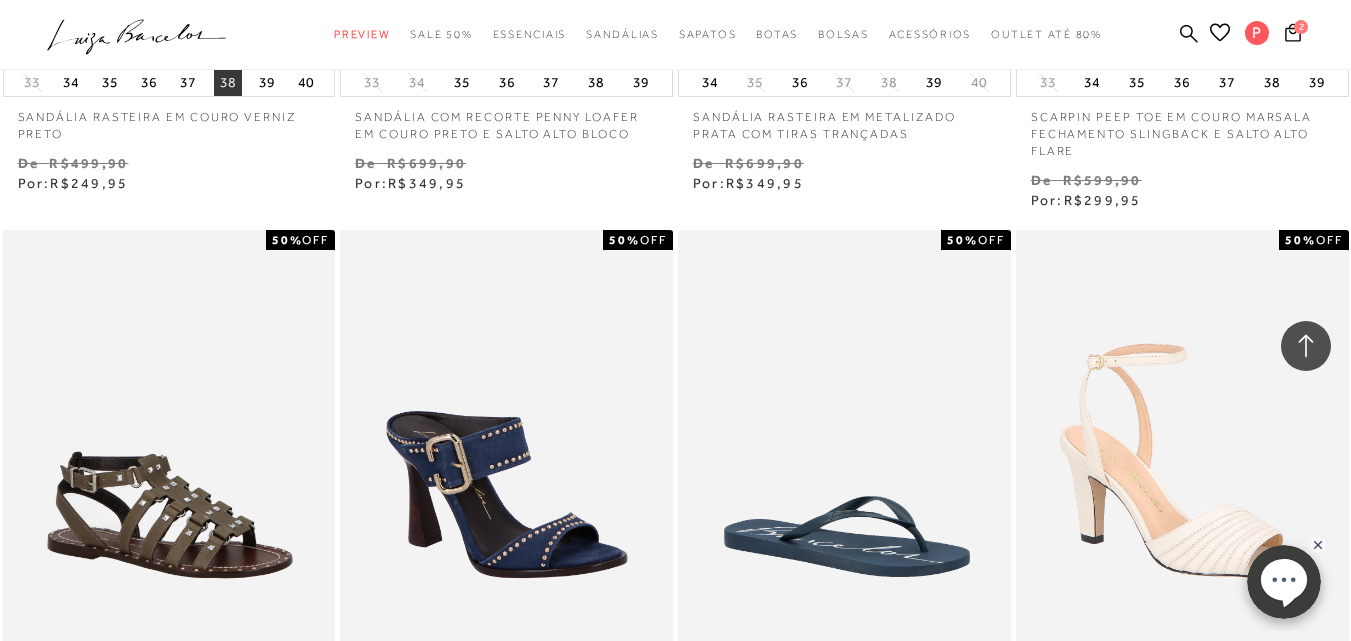 scroll, scrollTop: 14849, scrollLeft: 0, axis: vertical 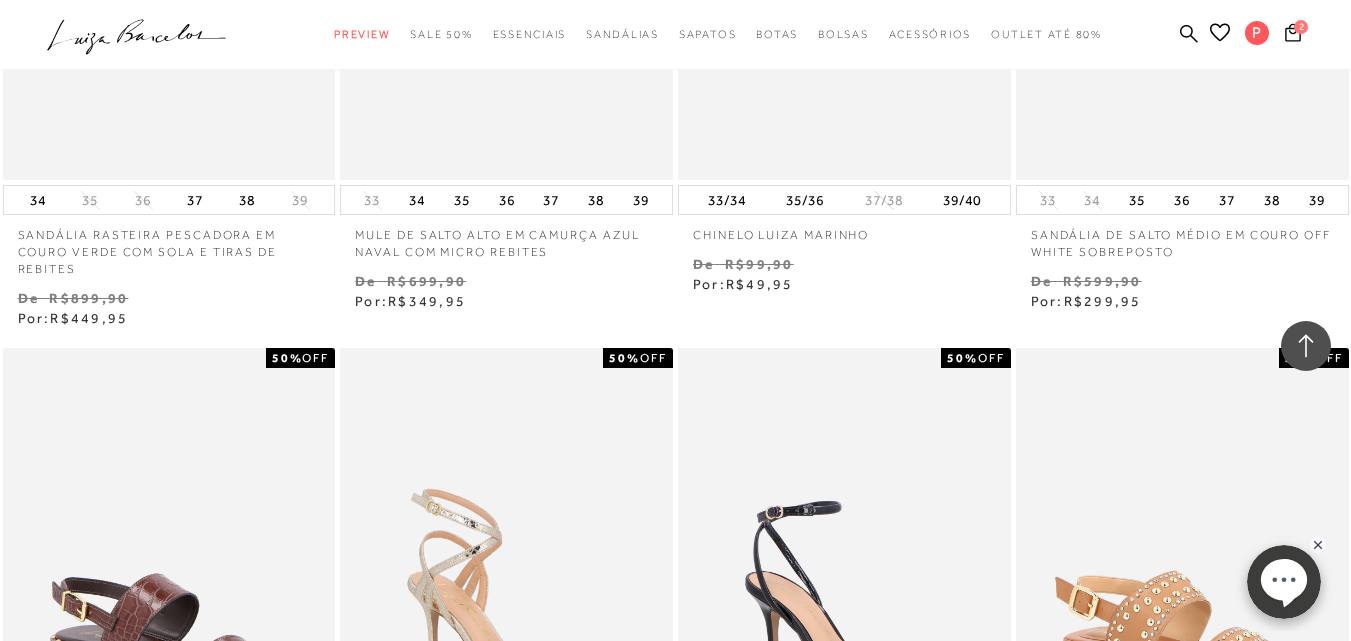 click on "MOSTRAR MAIS" at bounding box center [675, 1116] 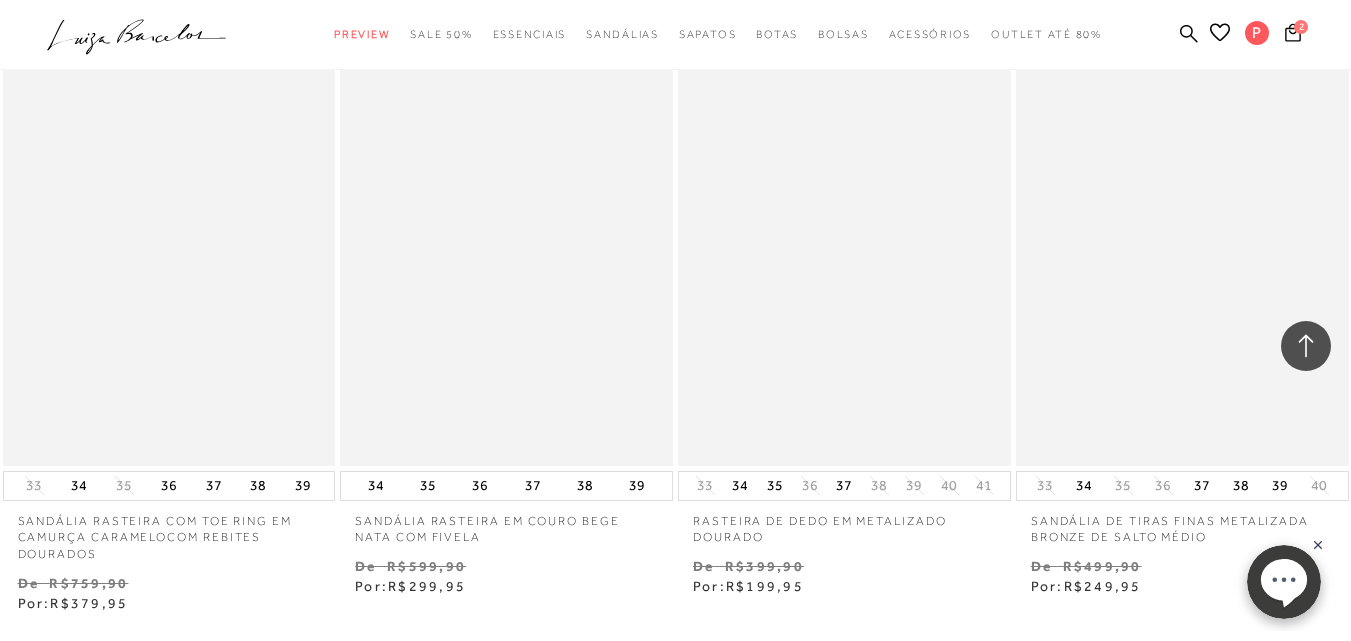 scroll, scrollTop: 19333, scrollLeft: 0, axis: vertical 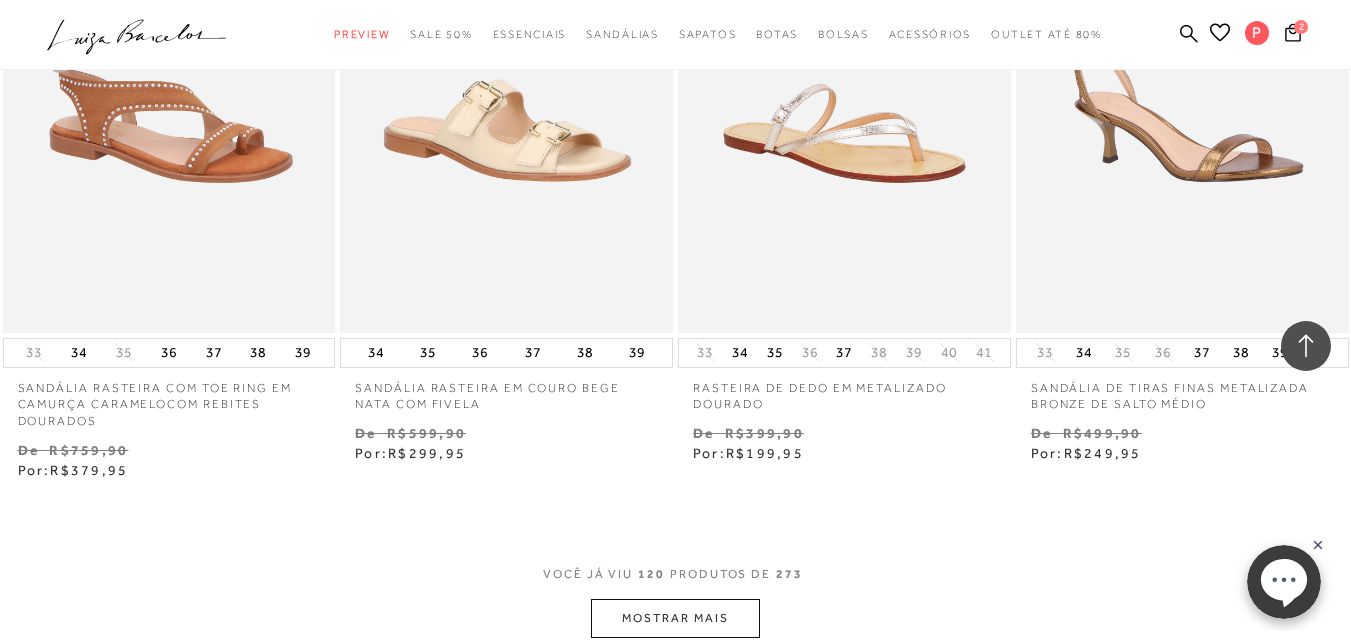 click on "MOSTRAR MAIS" at bounding box center [675, 618] 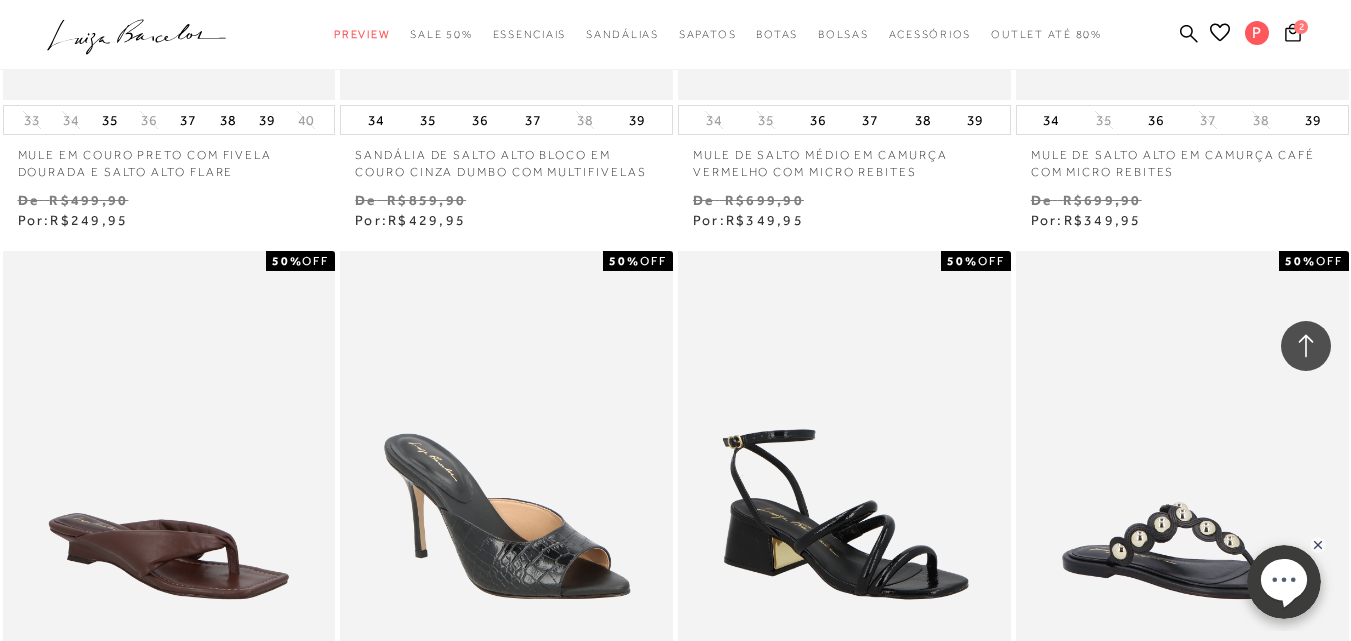 scroll, scrollTop: 23600, scrollLeft: 0, axis: vertical 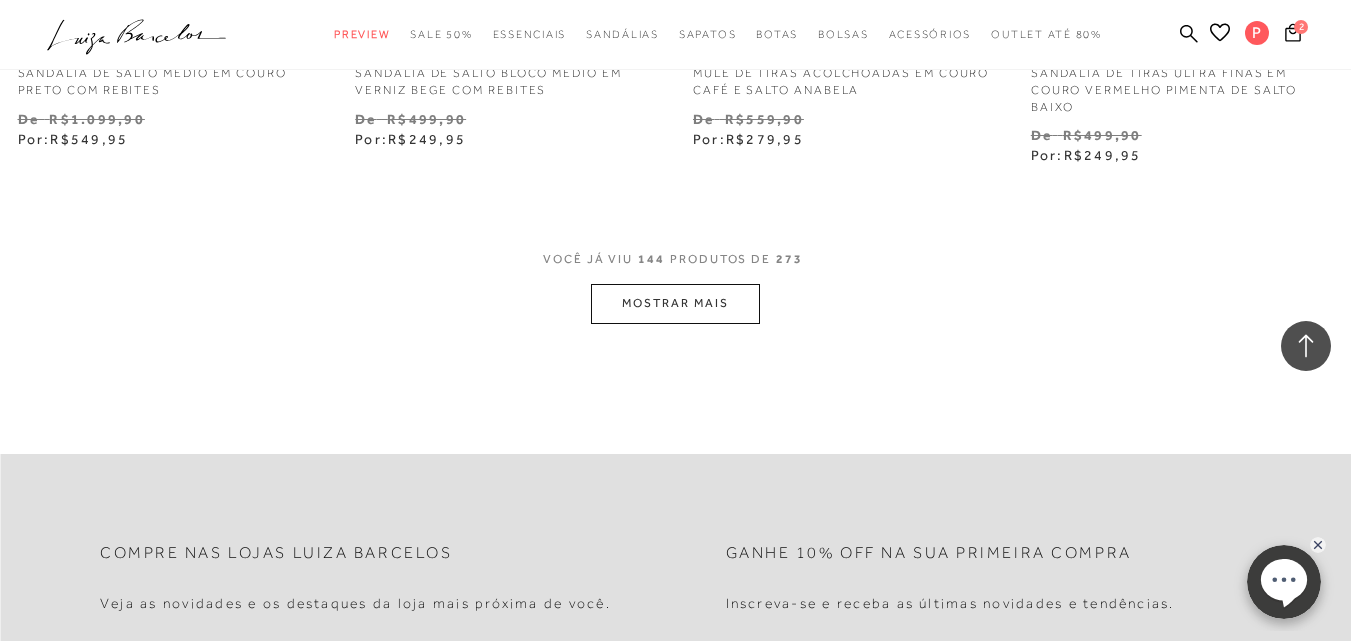 click on "MOSTRAR MAIS" at bounding box center [675, 303] 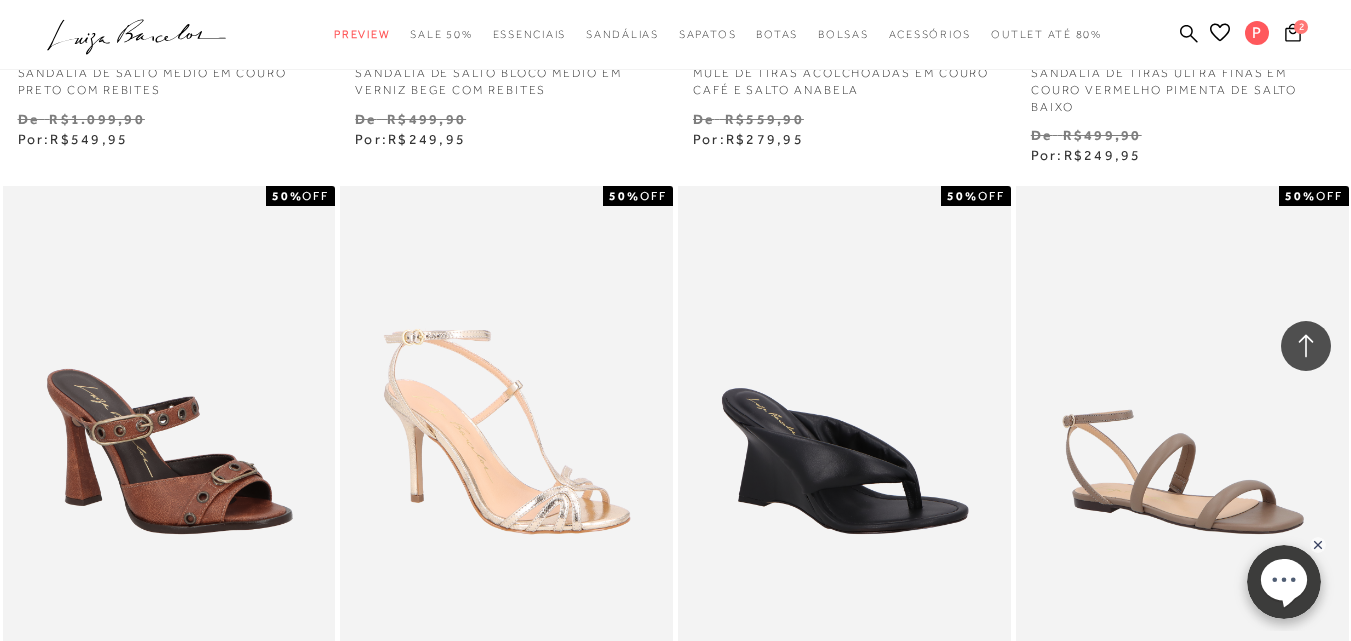scroll, scrollTop: 24400, scrollLeft: 0, axis: vertical 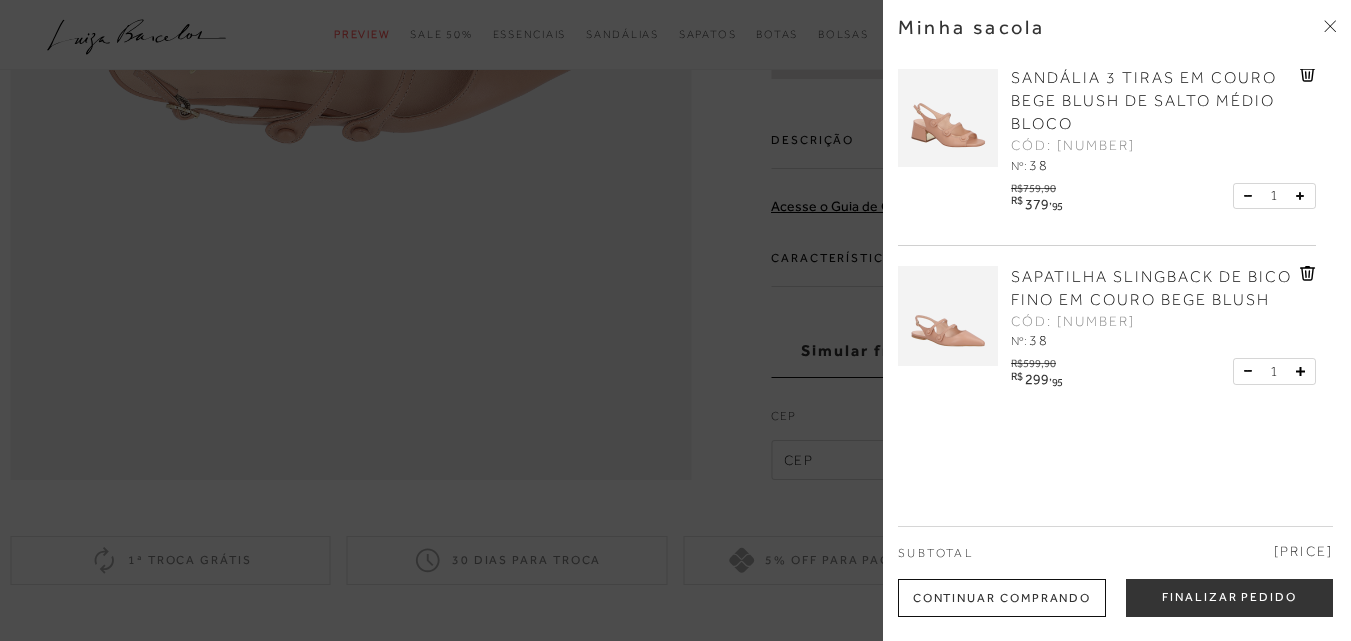click 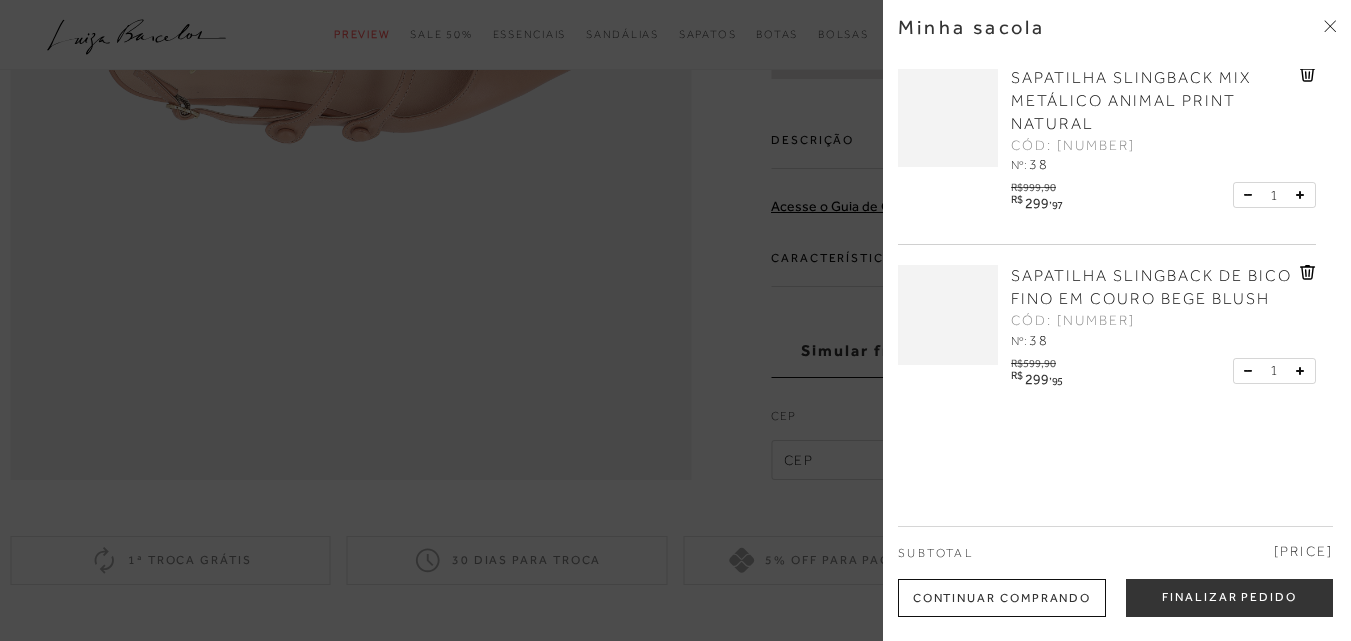 scroll, scrollTop: 1537, scrollLeft: 0, axis: vertical 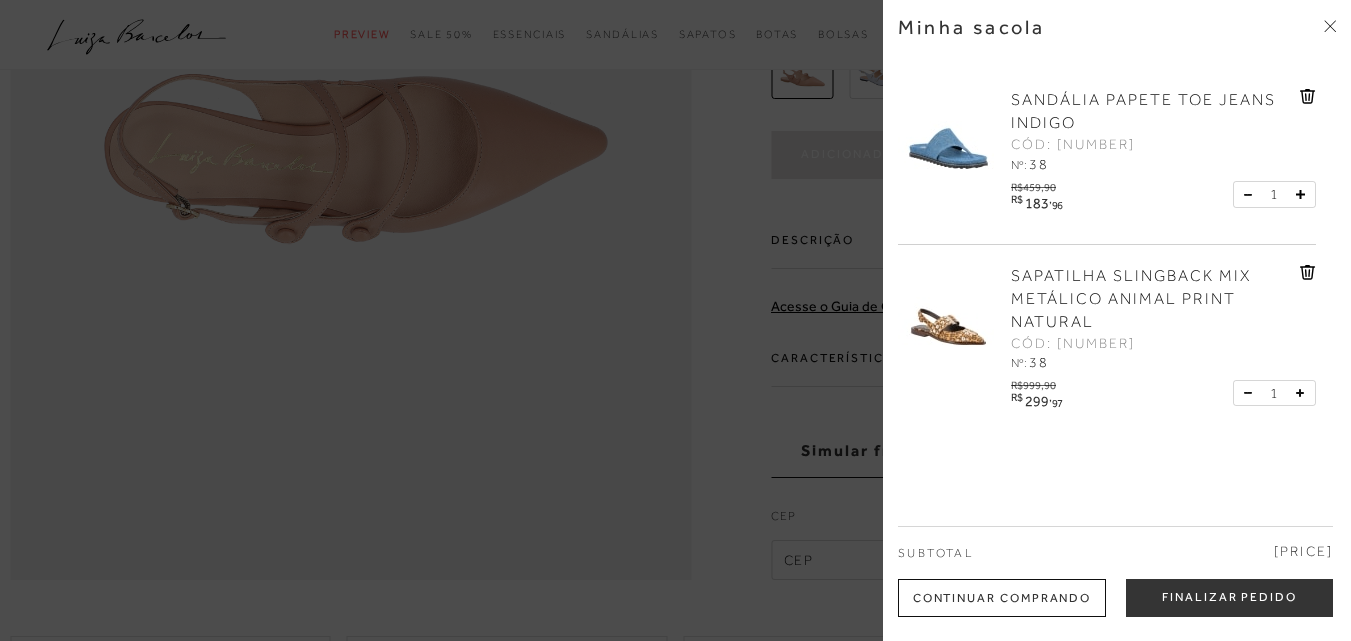 click 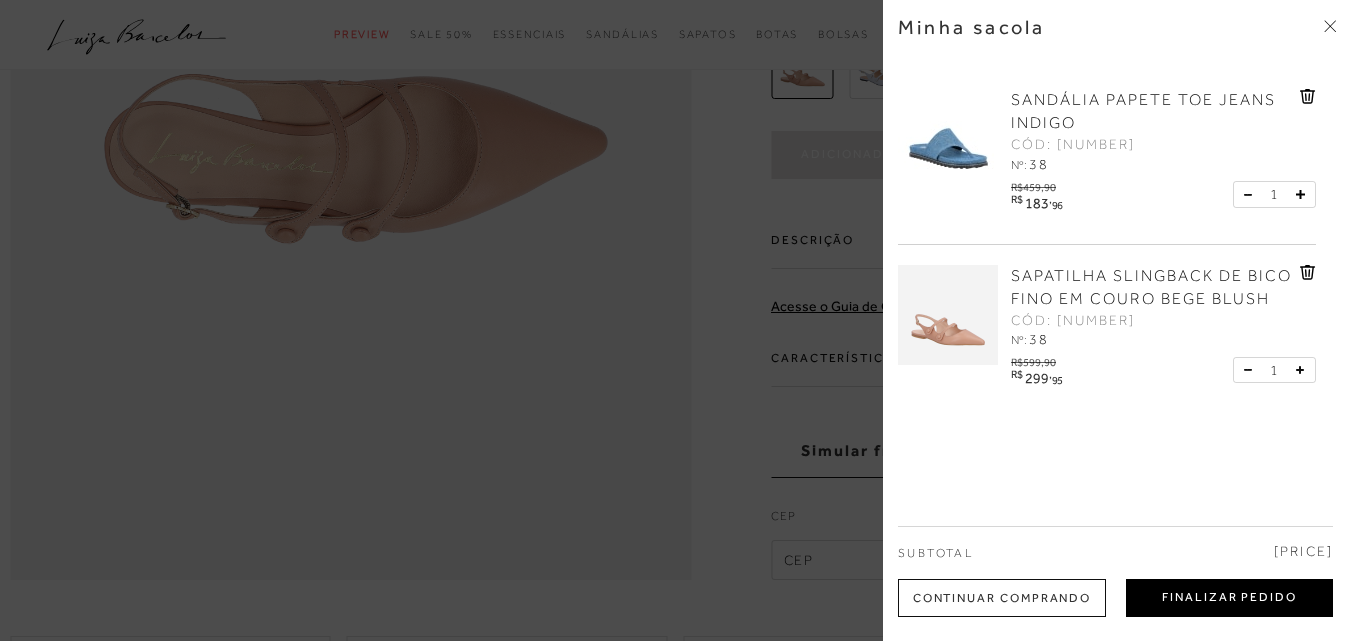 click on "Finalizar Pedido" at bounding box center (1229, 598) 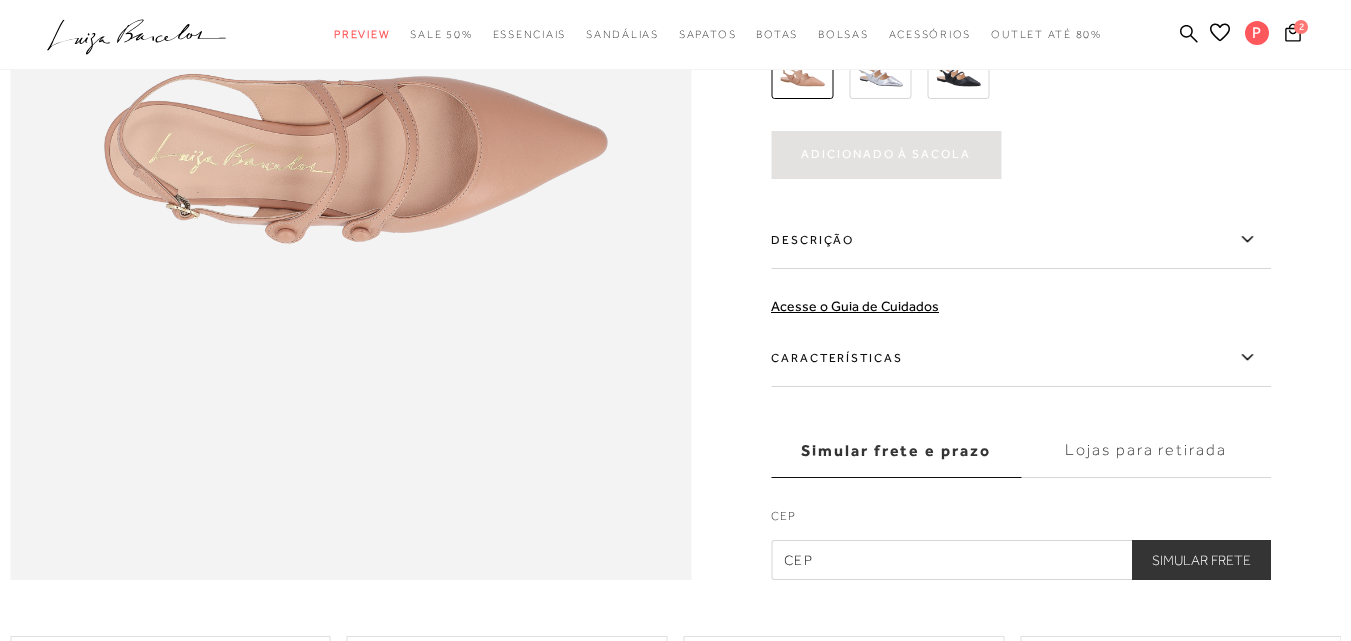 scroll, scrollTop: 1637, scrollLeft: 0, axis: vertical 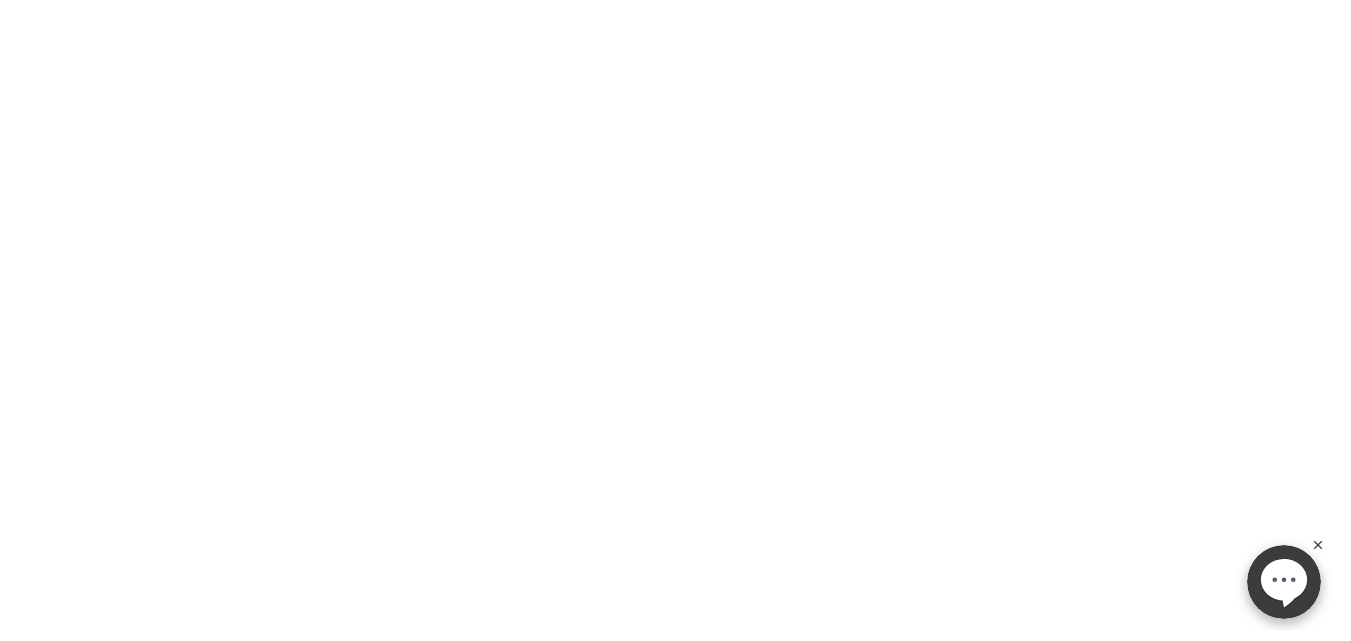 click on "NOVIDADES
SAPATILHA SLINGBACK MIX METÁLICO JEANS INDIGO
61%
OFF
33
34
35
36
37
38
39
40
41
34" at bounding box center [675, 256] 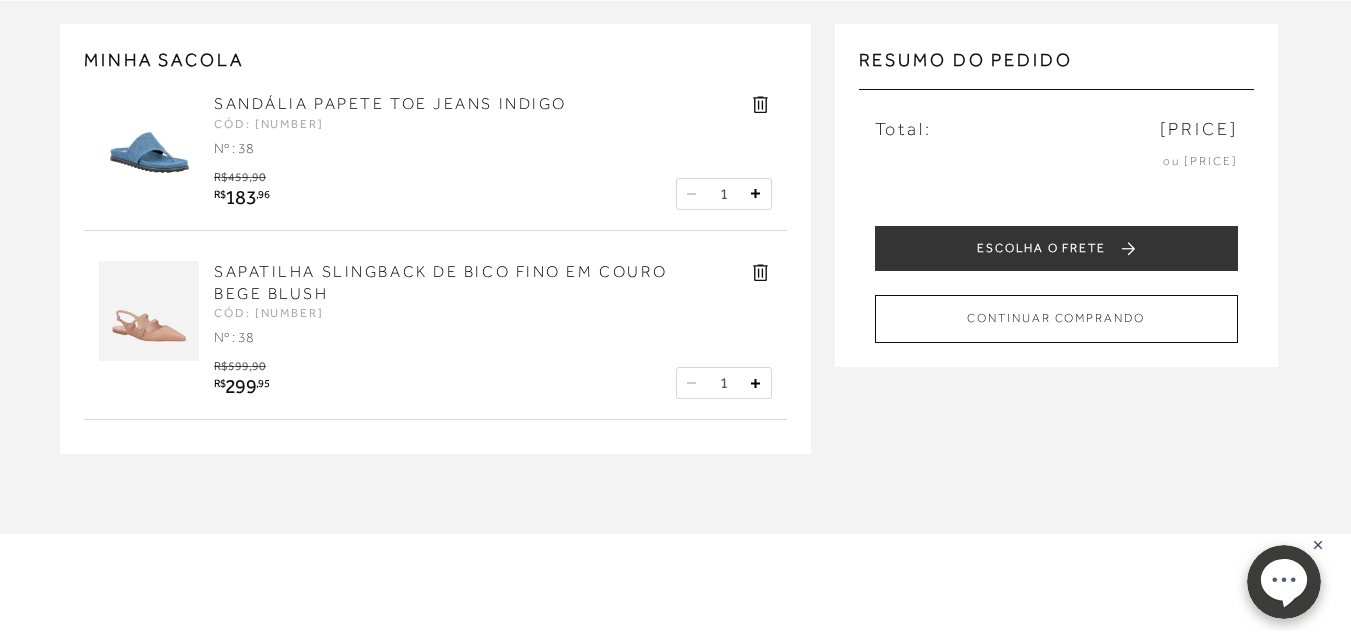 scroll, scrollTop: 0, scrollLeft: 0, axis: both 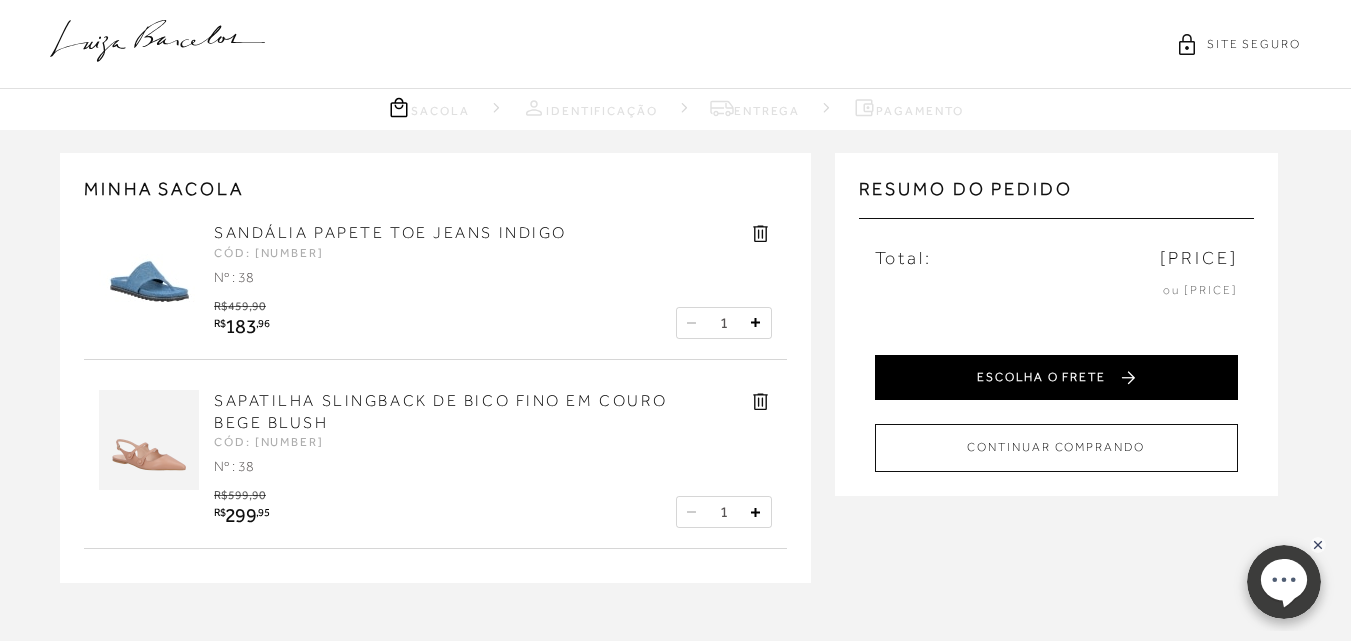 click on "ESCOLHA O FRETE" at bounding box center (1056, 377) 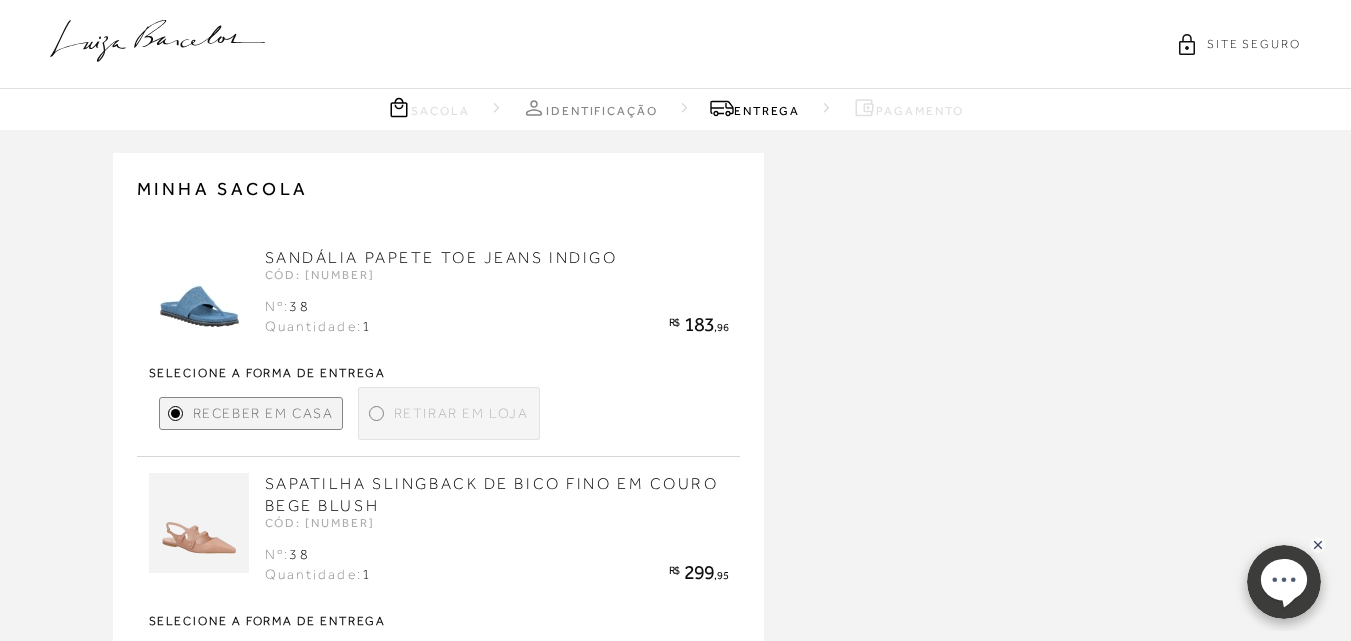 scroll, scrollTop: 128, scrollLeft: 0, axis: vertical 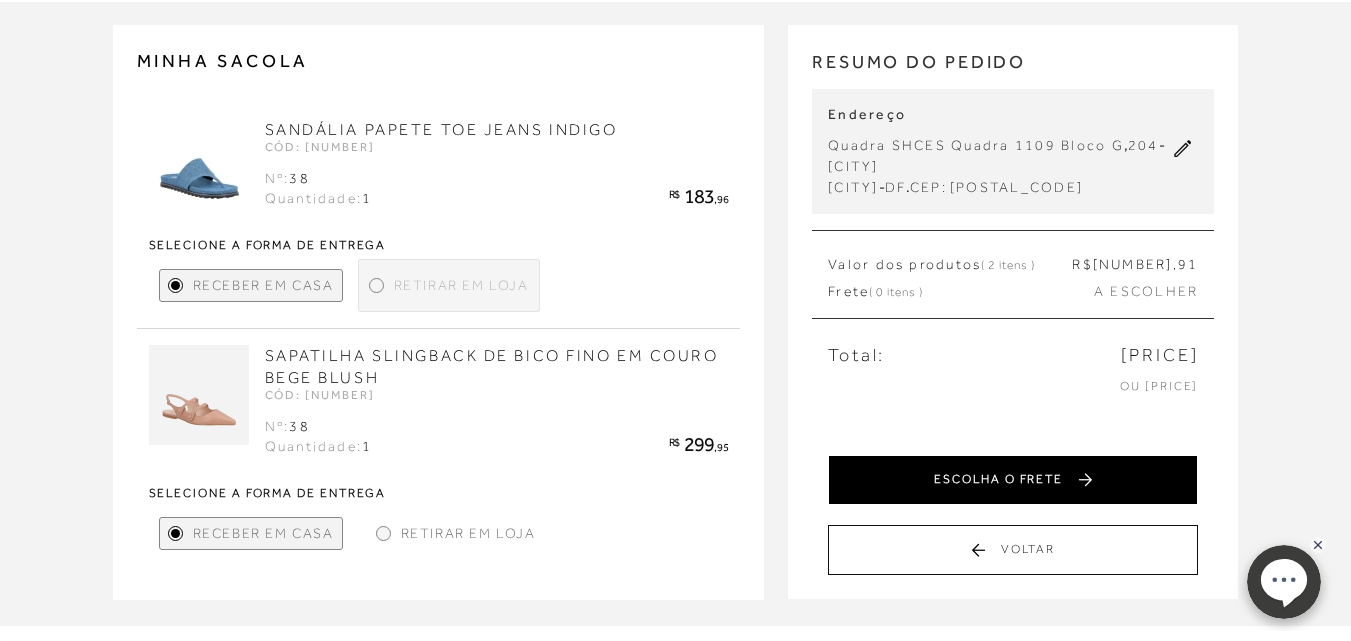 click on "ESCOLHA O FRETE" at bounding box center [1013, 480] 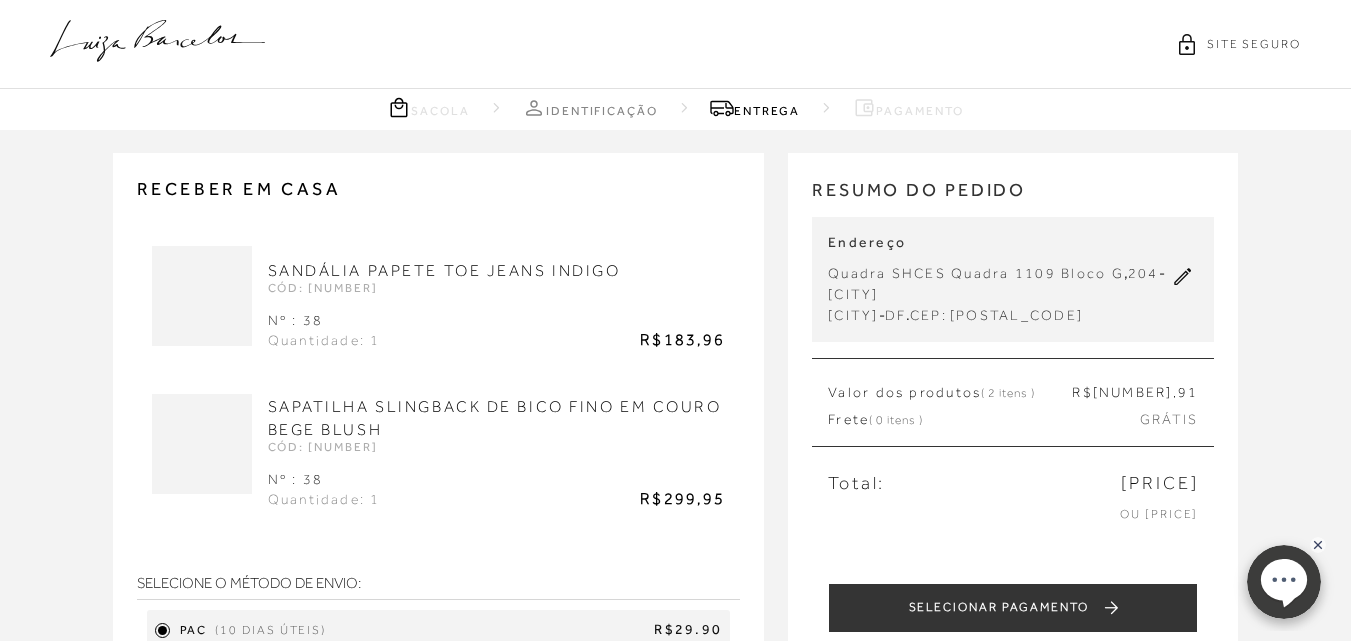 scroll, scrollTop: 200, scrollLeft: 0, axis: vertical 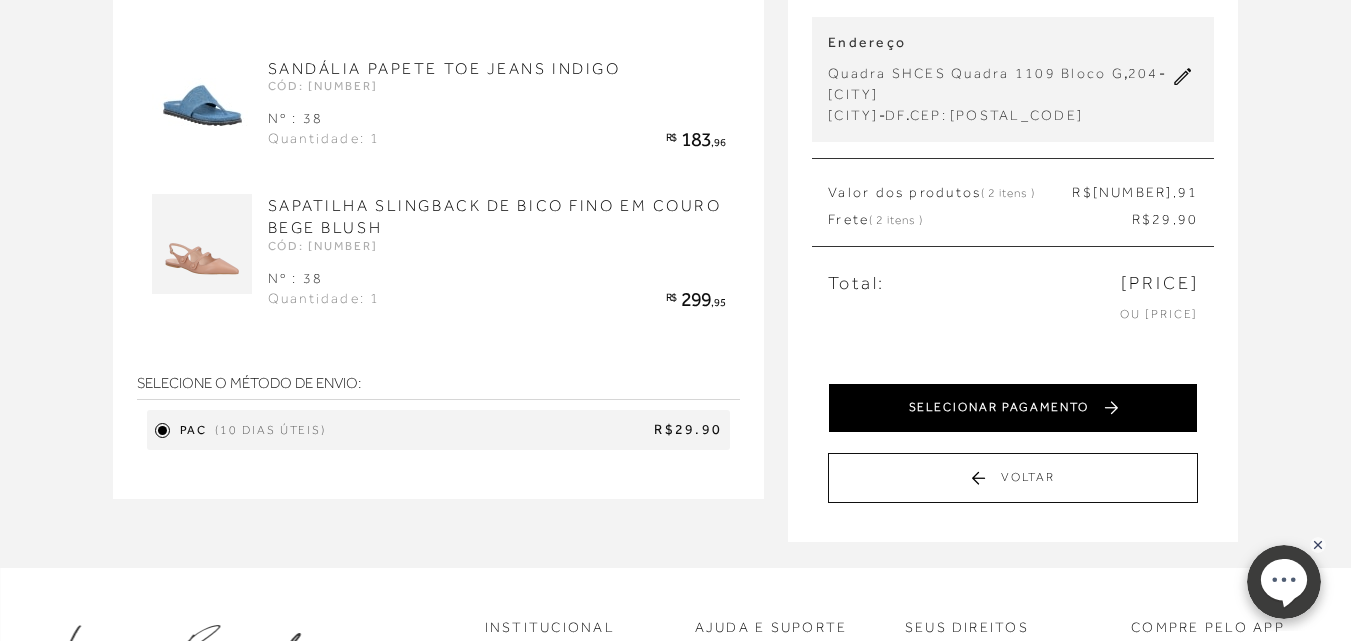 click on "SELECIONAR PAGAMENTO" at bounding box center [1013, 408] 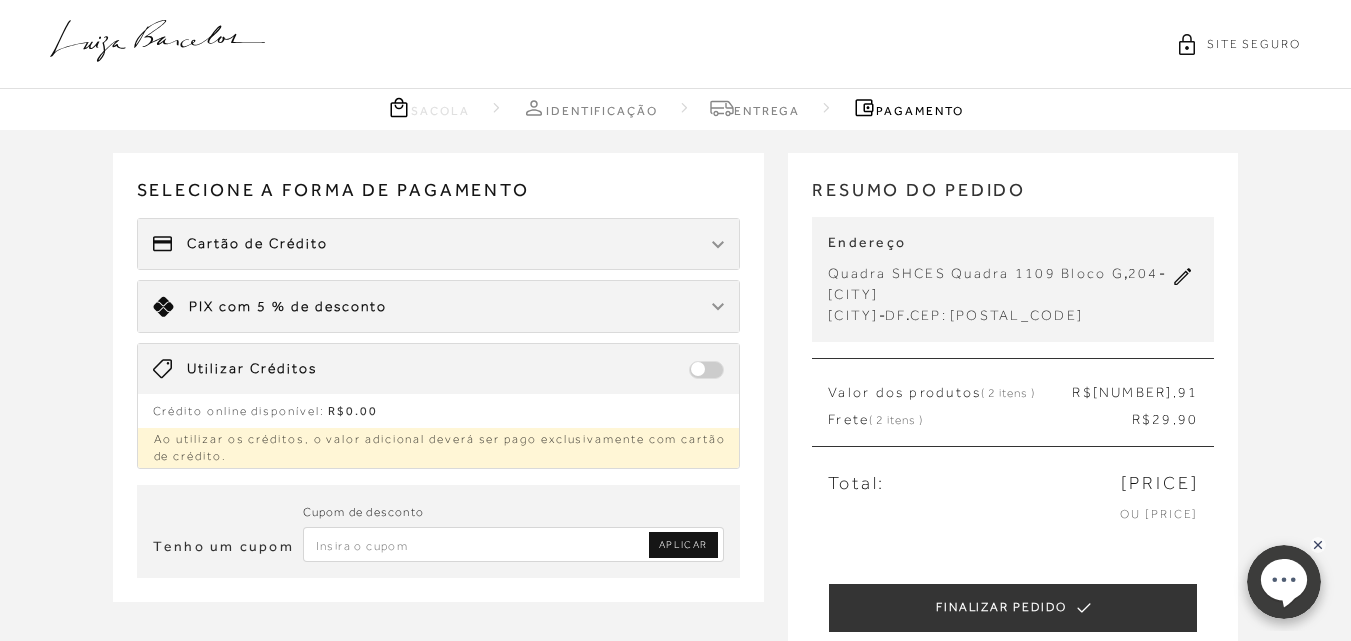 scroll, scrollTop: 200, scrollLeft: 0, axis: vertical 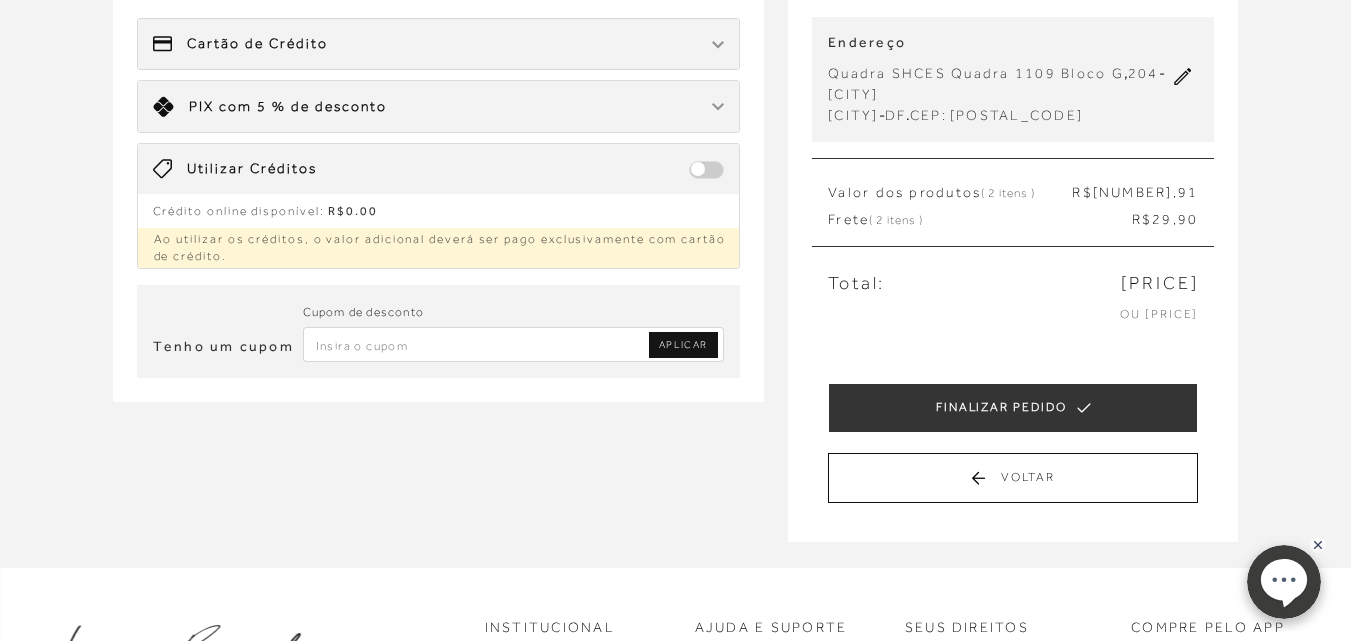 click at bounding box center [718, 45] 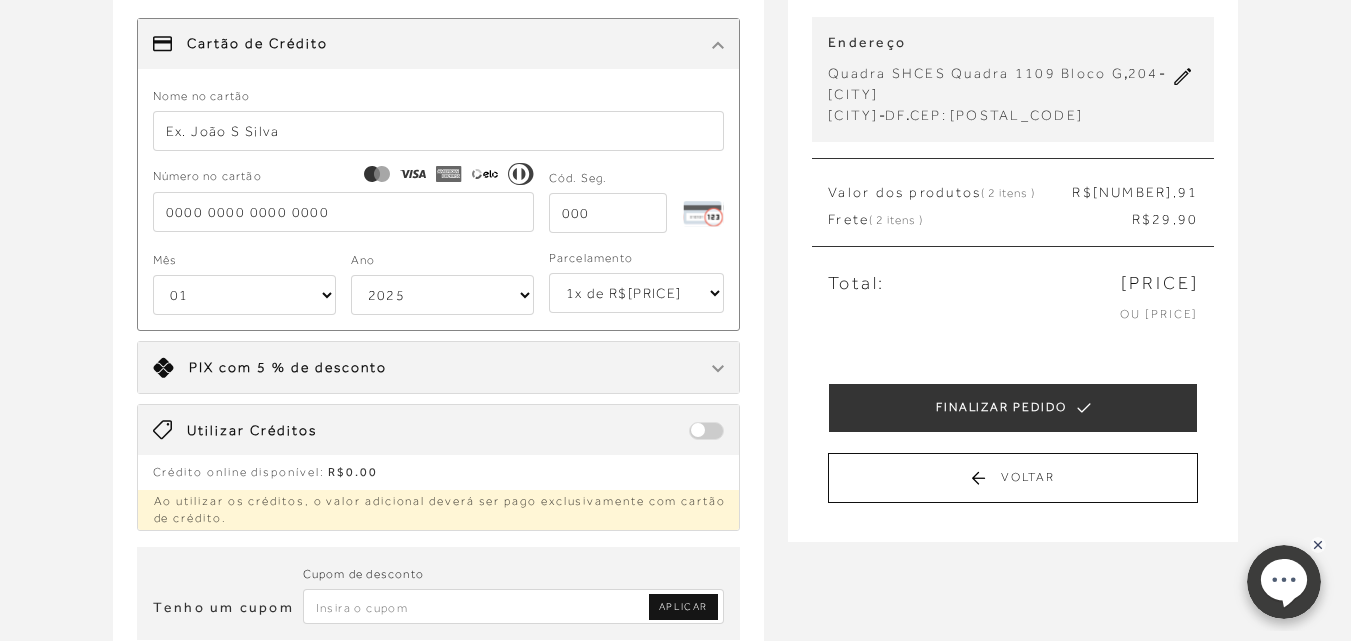 click at bounding box center (439, 131) 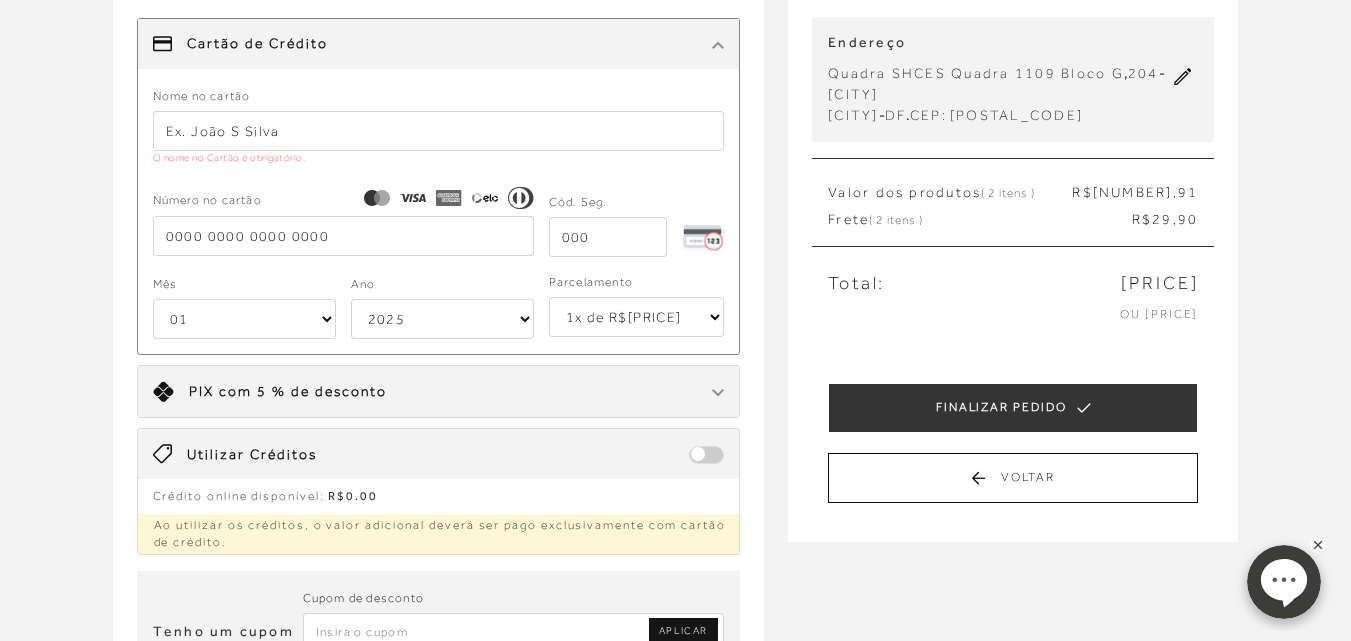 type on "petria oliveira" 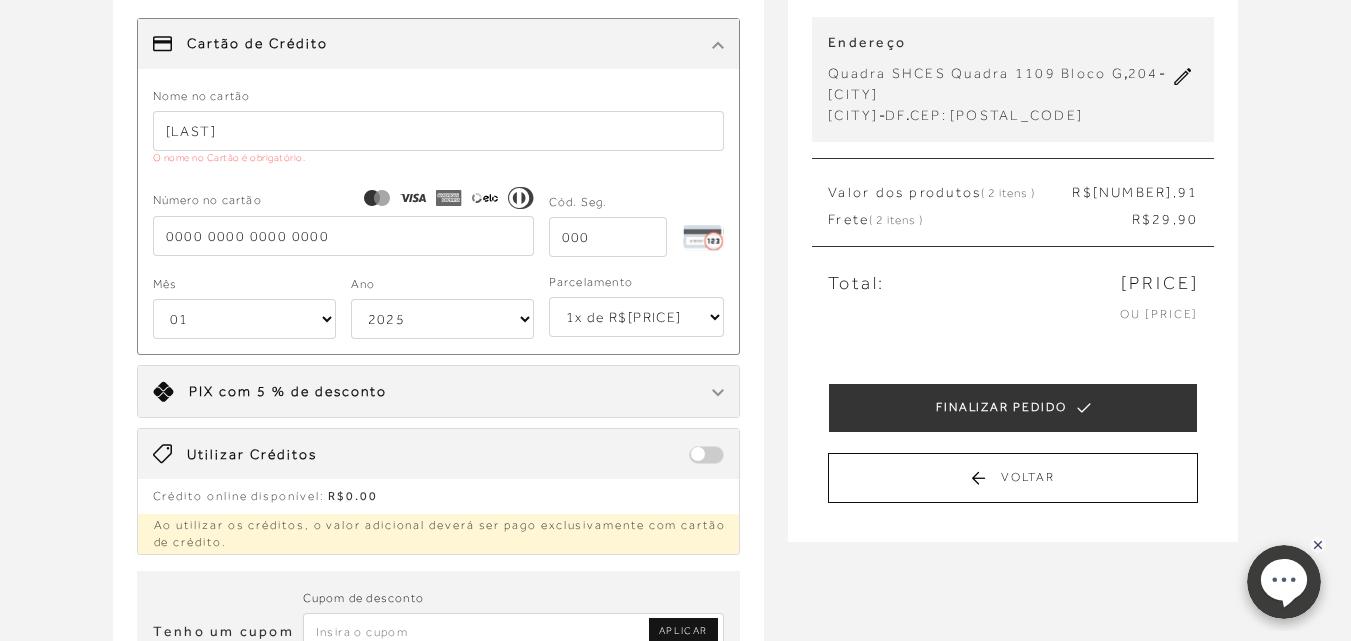 type on "4745253234052873" 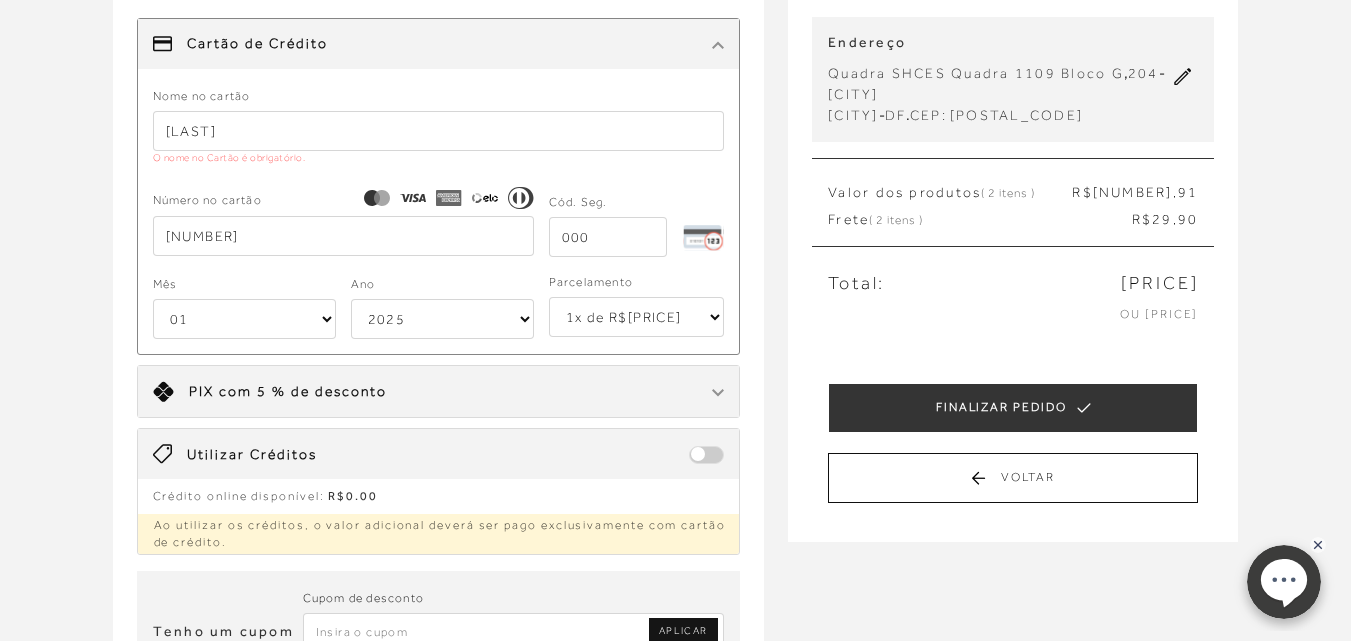 type on "885" 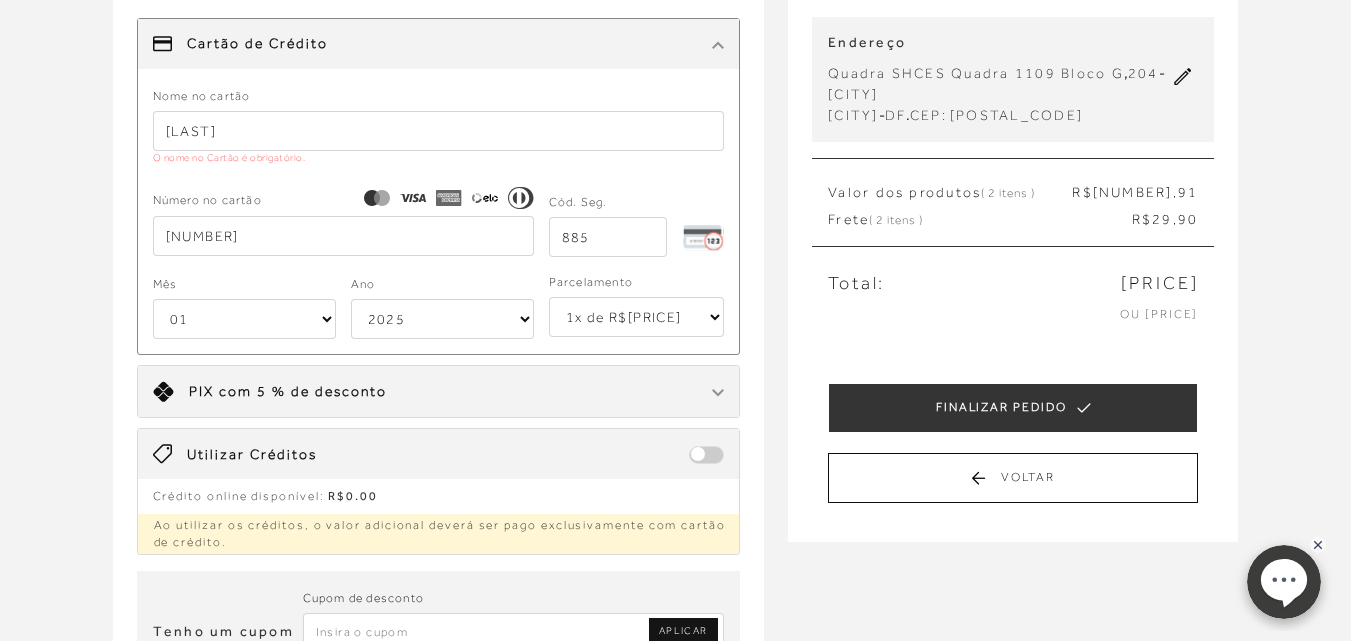 select on "11" 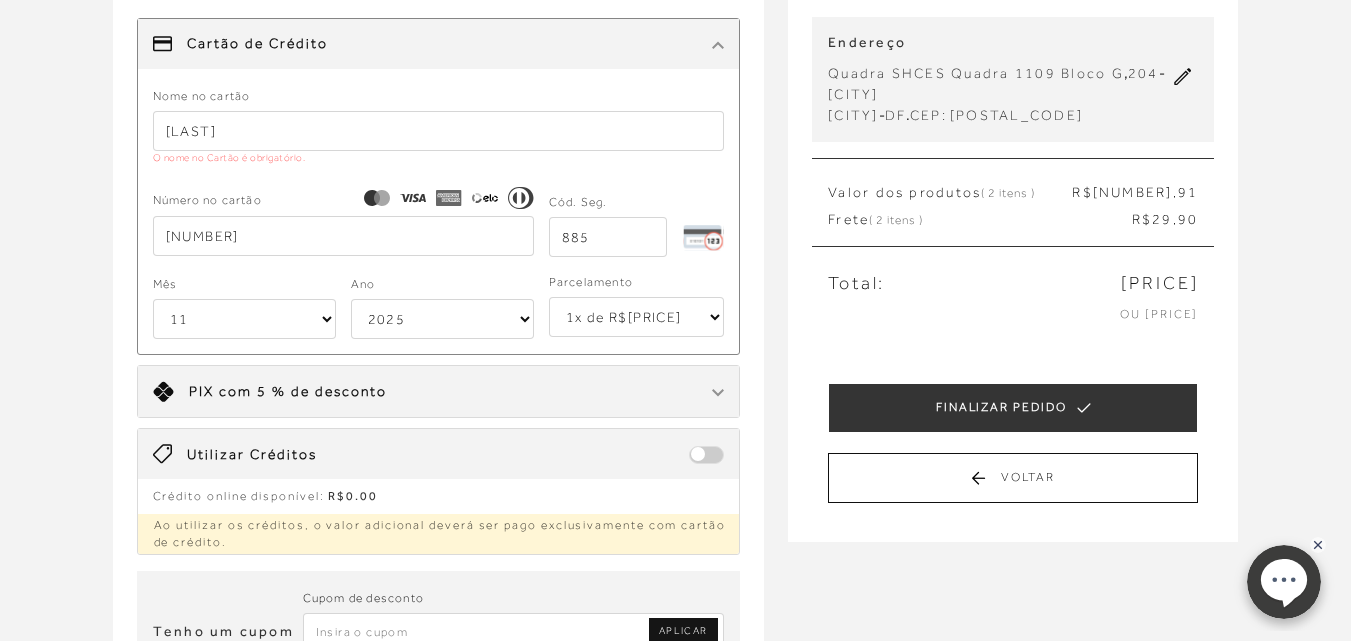 select on "2028" 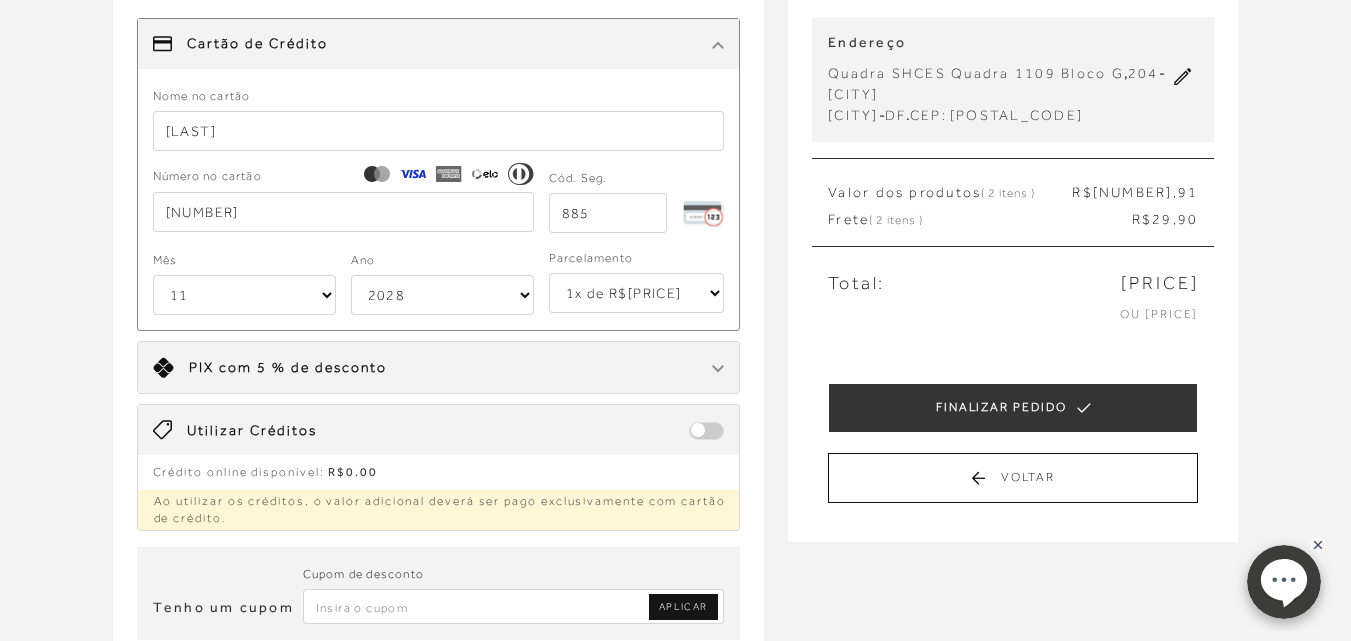 type on "4745253234052873" 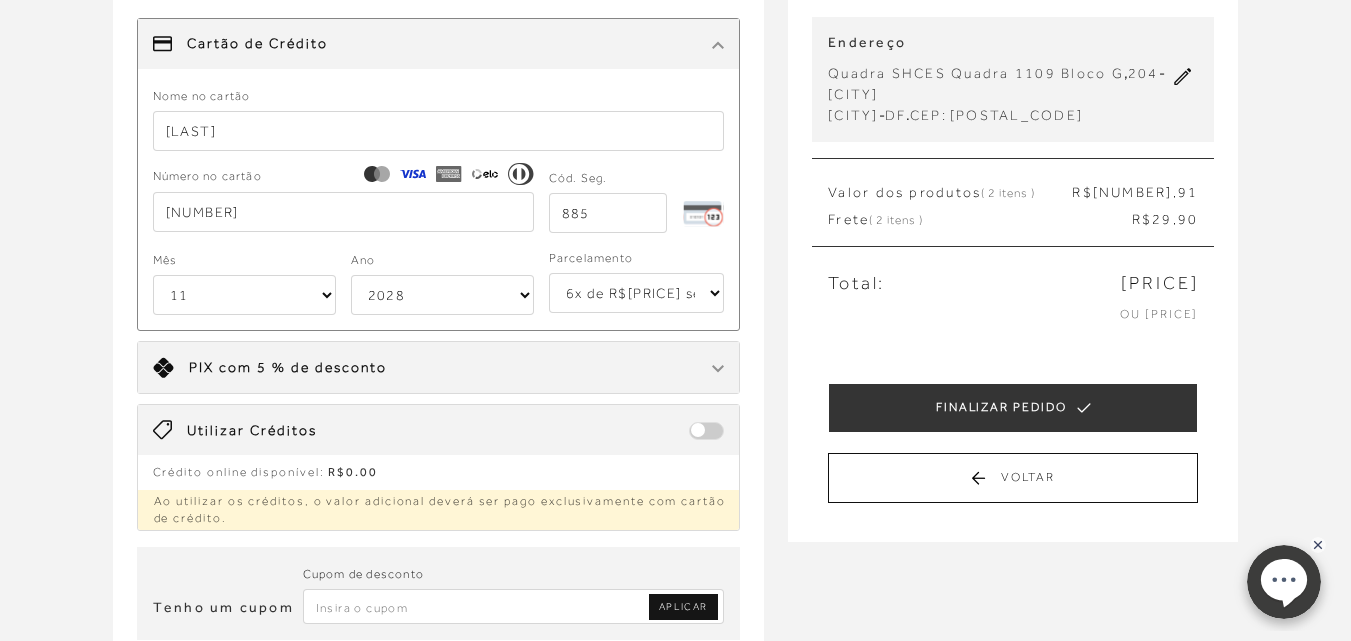 click on "1x de R$513.81 2x de R$256.91 sem juros 3x de R$171.27 sem juros 4x de R$128.46 sem juros 5x de R$102.77 sem juros 6x de R$85.64 sem juros" at bounding box center (637, 293) 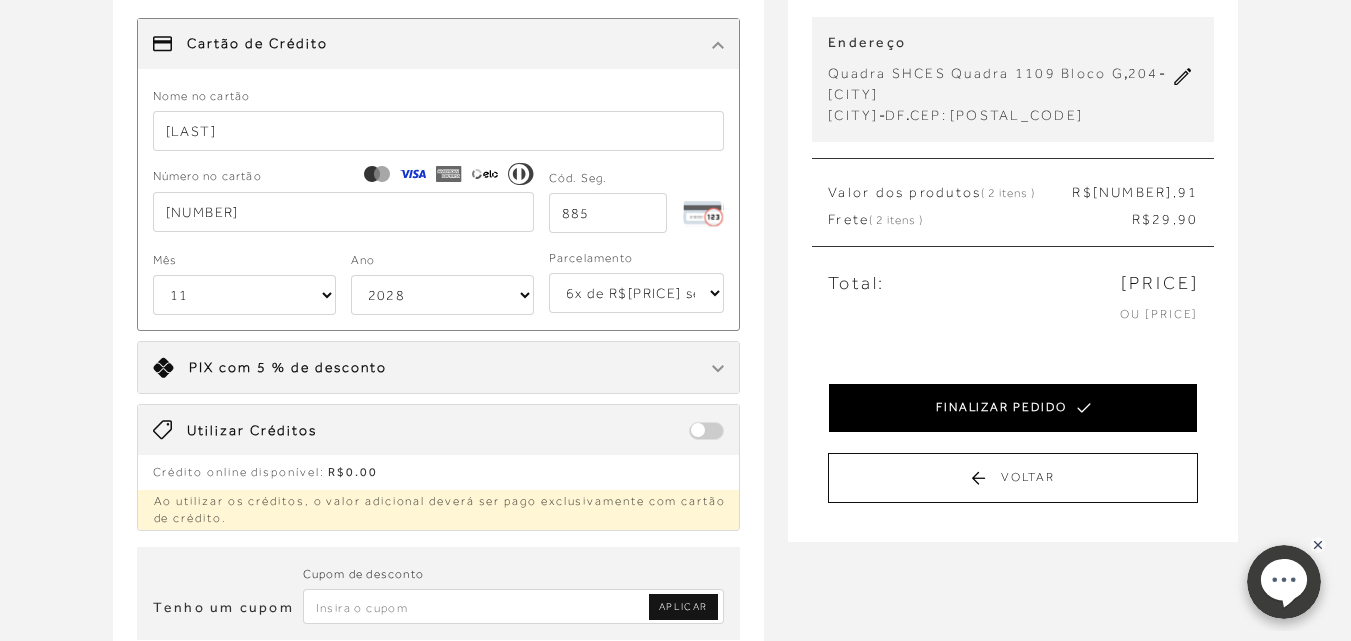 click on "FINALIZAR PEDIDO" at bounding box center (1013, 408) 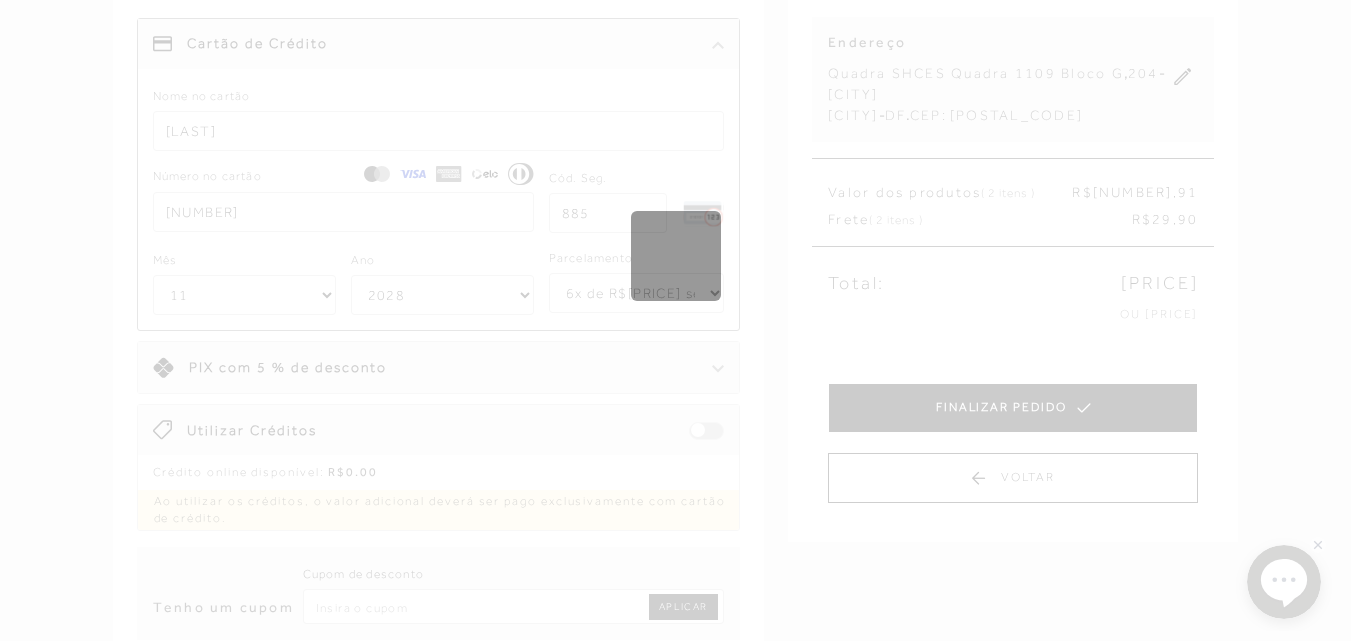 scroll, scrollTop: 0, scrollLeft: 0, axis: both 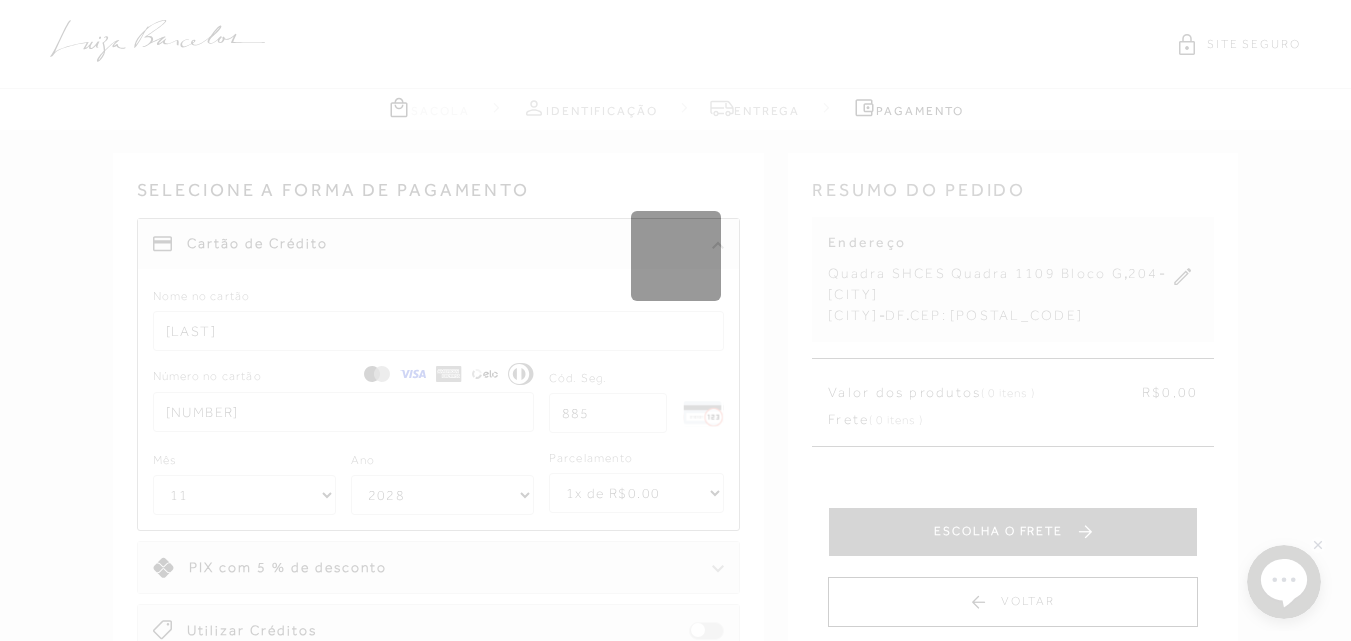 type 